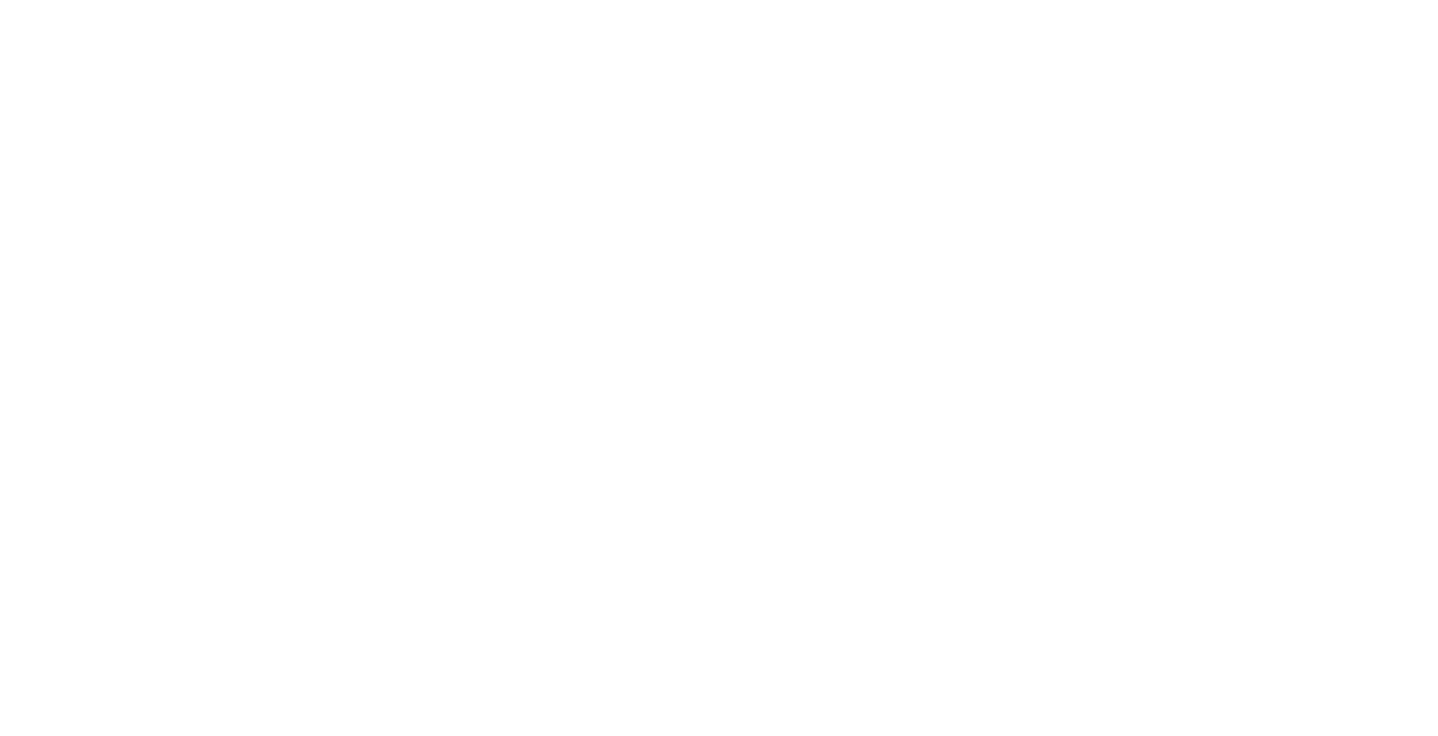 scroll, scrollTop: 0, scrollLeft: 0, axis: both 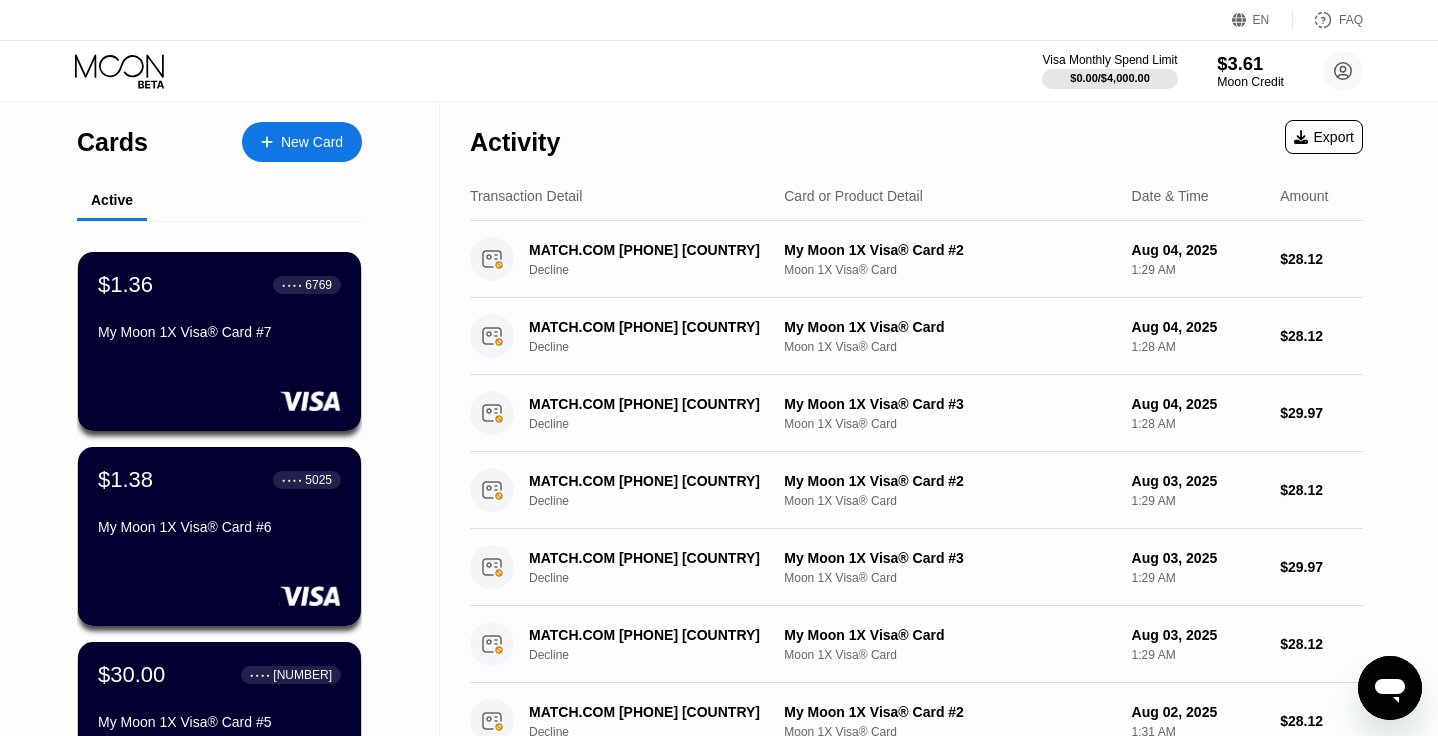 click on "Moon Credit" at bounding box center [1250, 82] 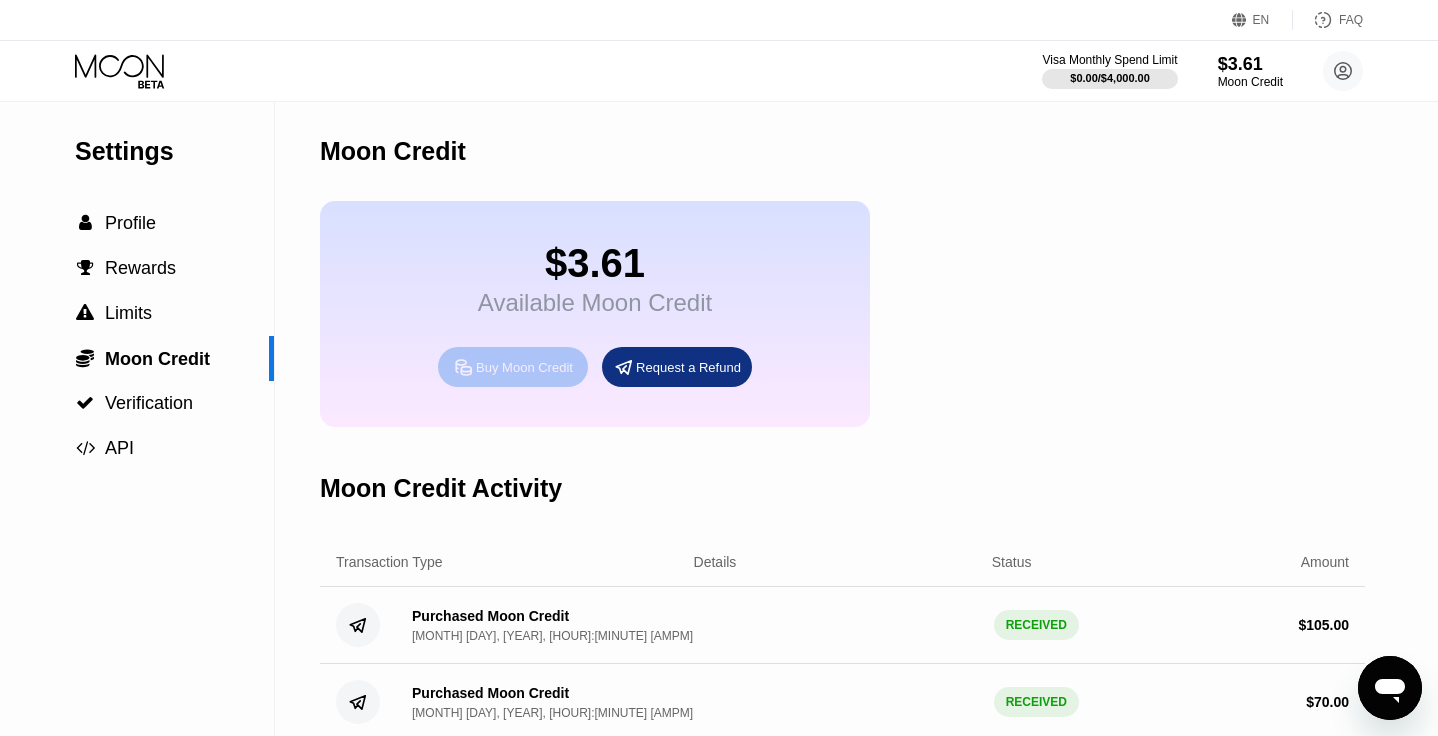 click on "Buy Moon Credit" at bounding box center (524, 367) 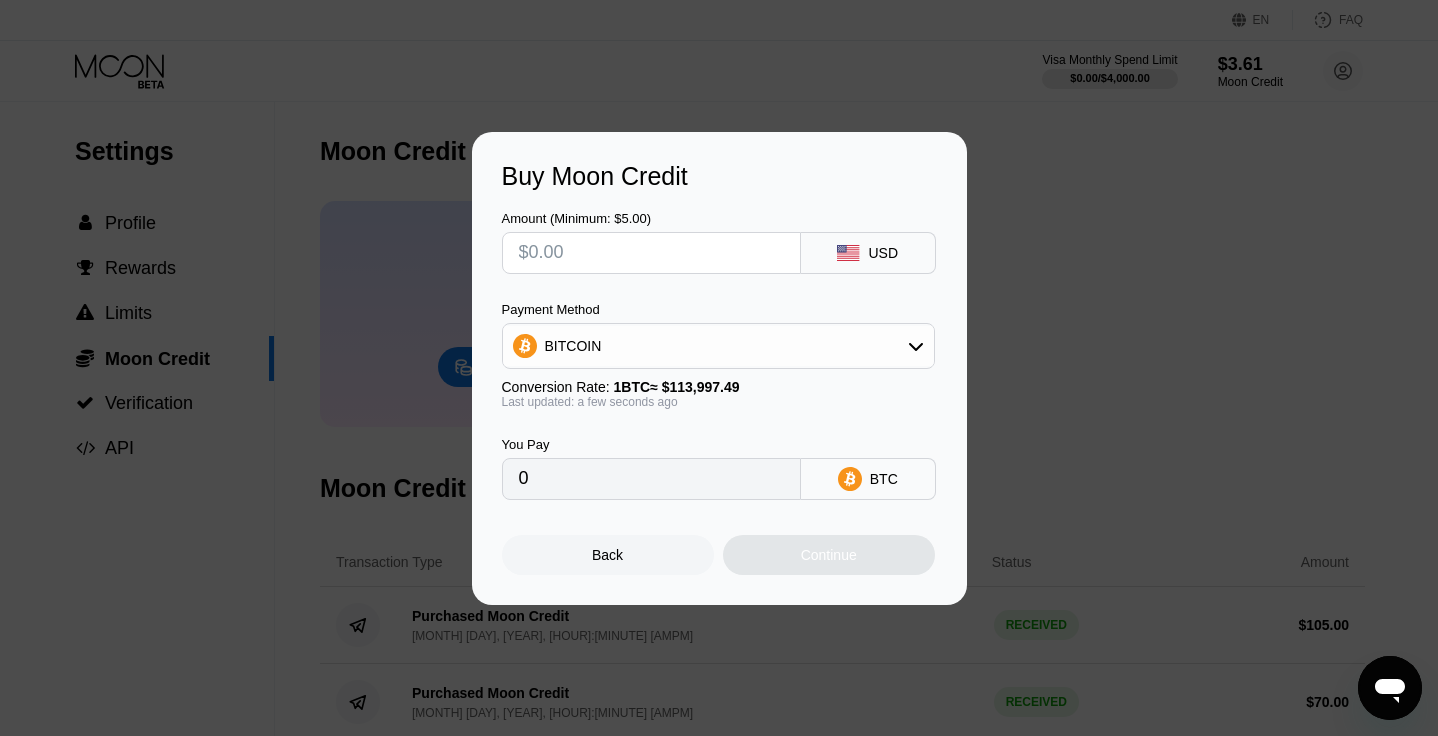 click at bounding box center [651, 253] 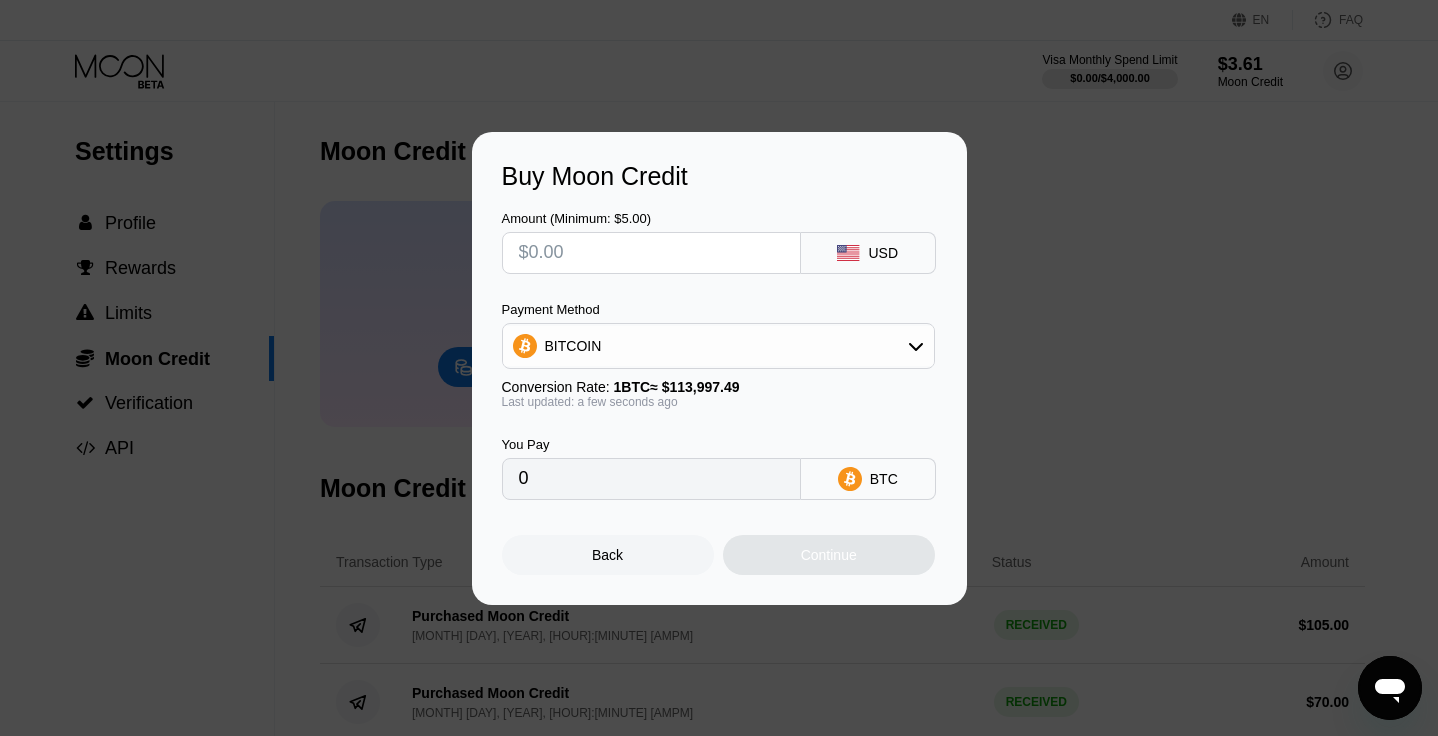 type on "$8" 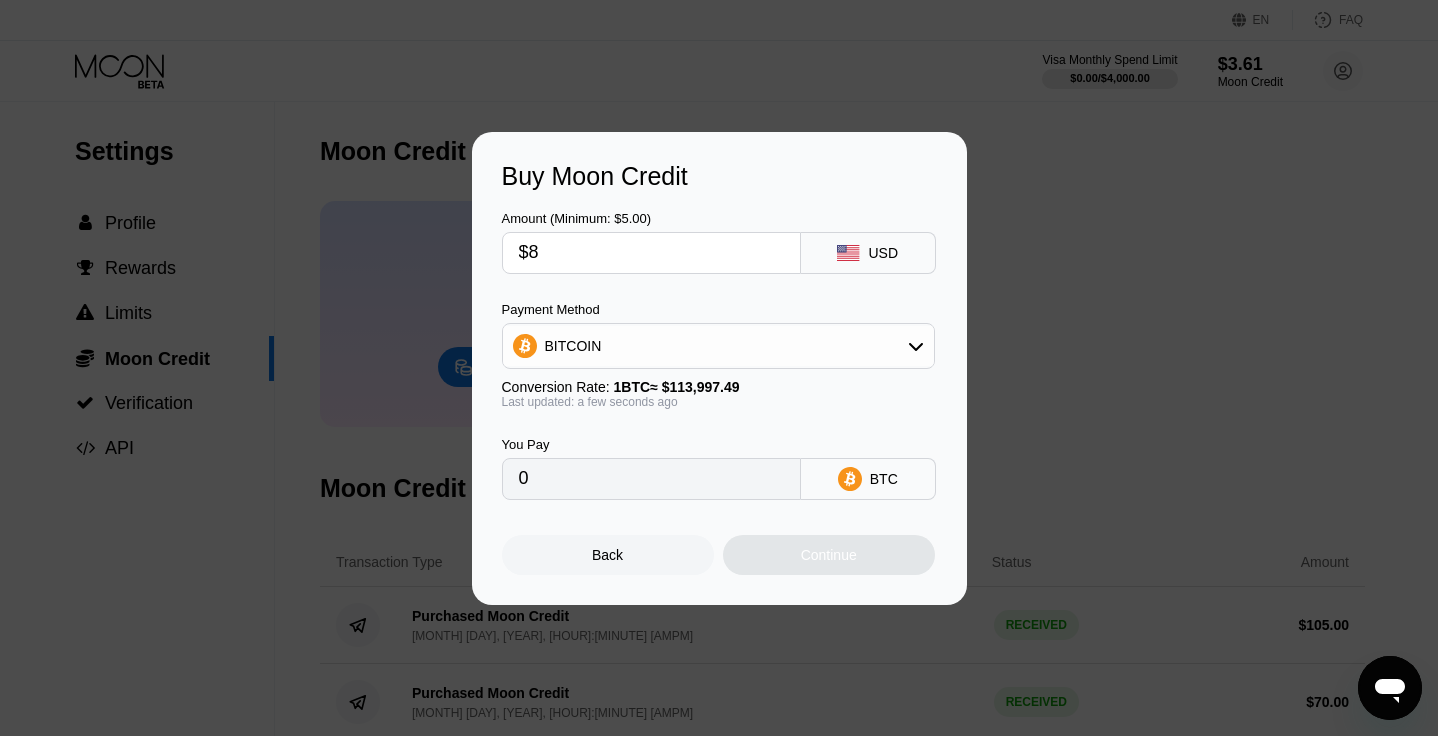 type on "0.00007018" 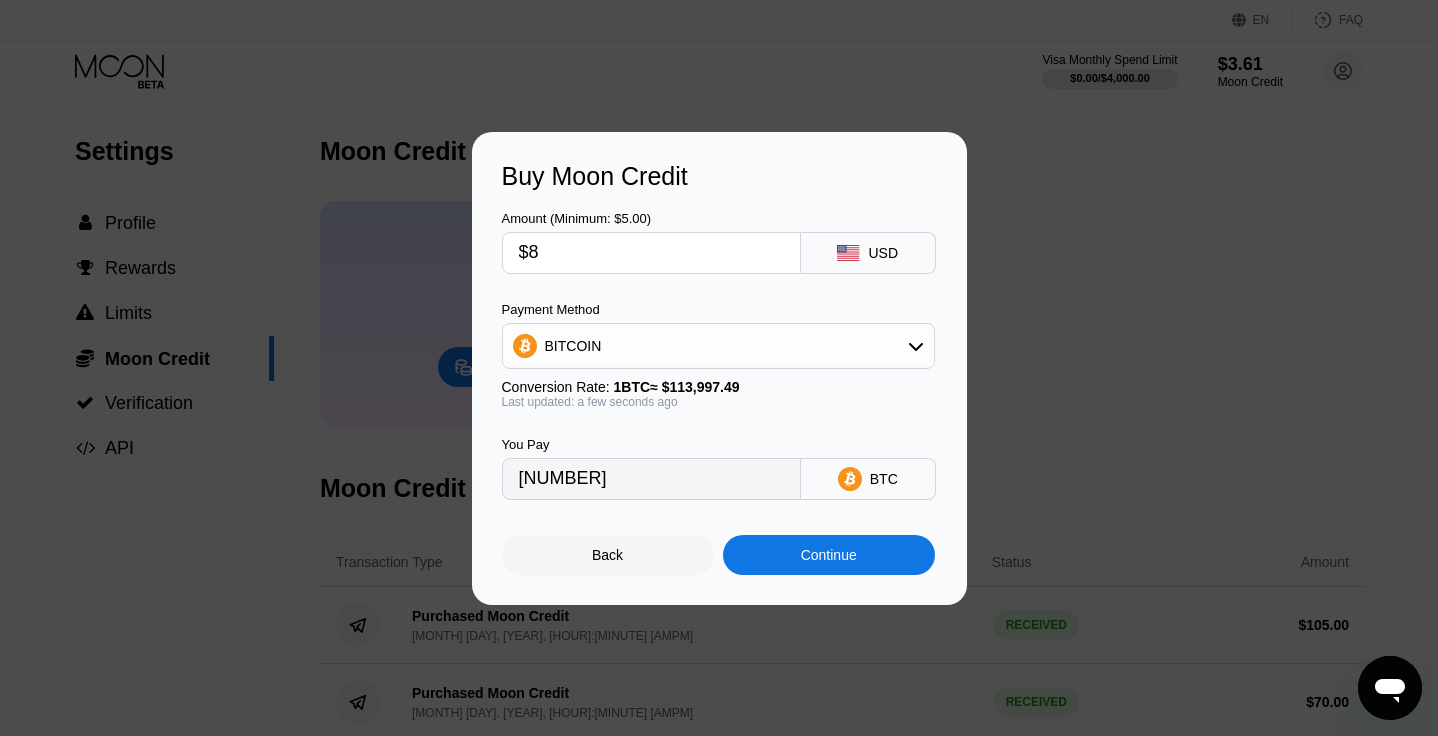type on "$80" 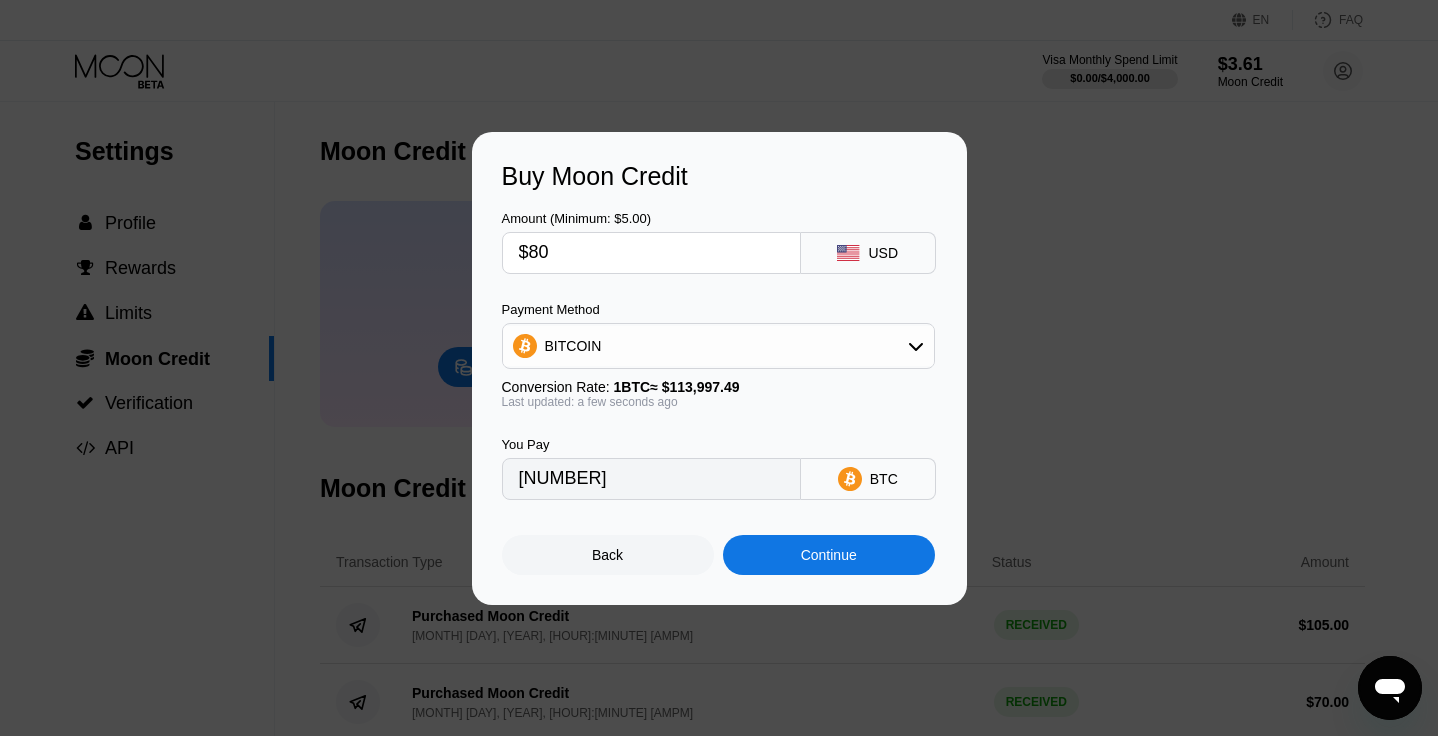 type on "0.00070177" 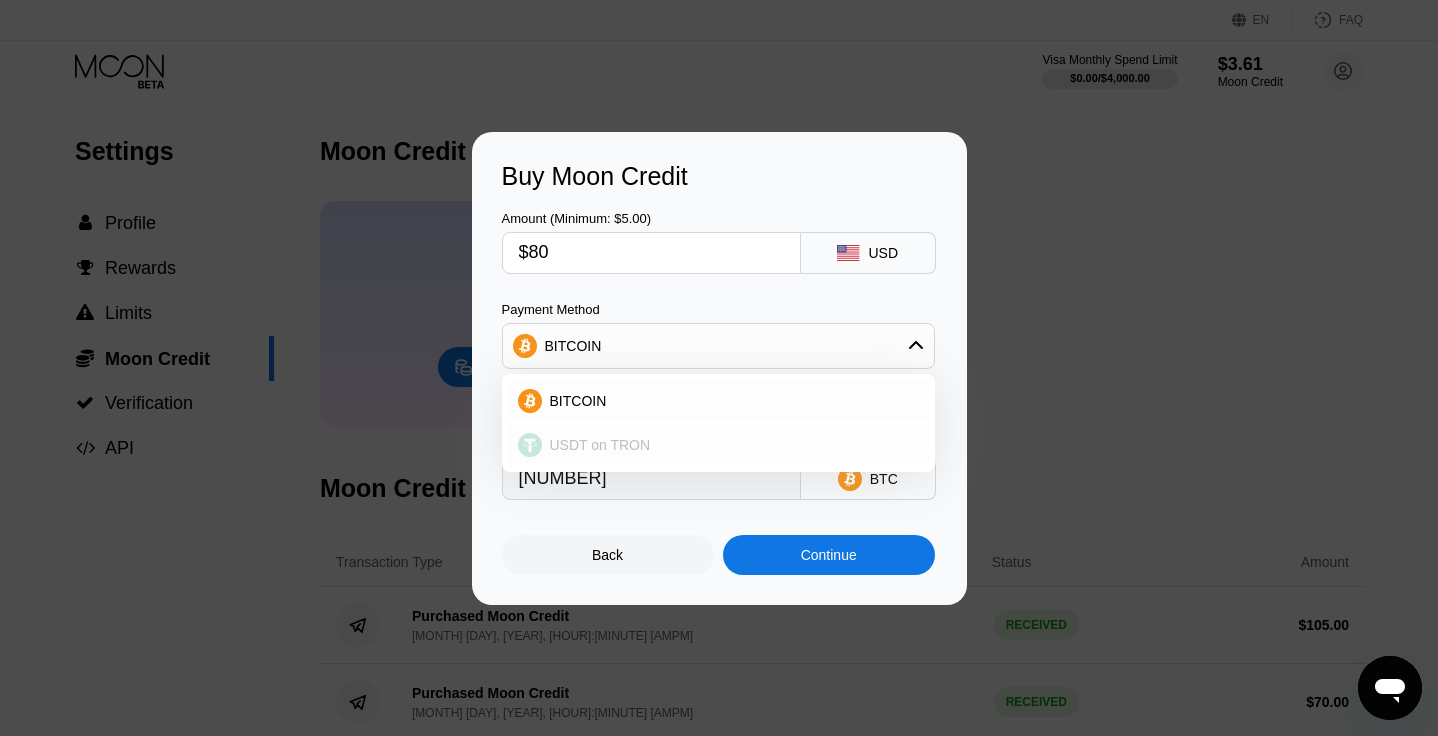 click on "USDT on TRON" at bounding box center [730, 445] 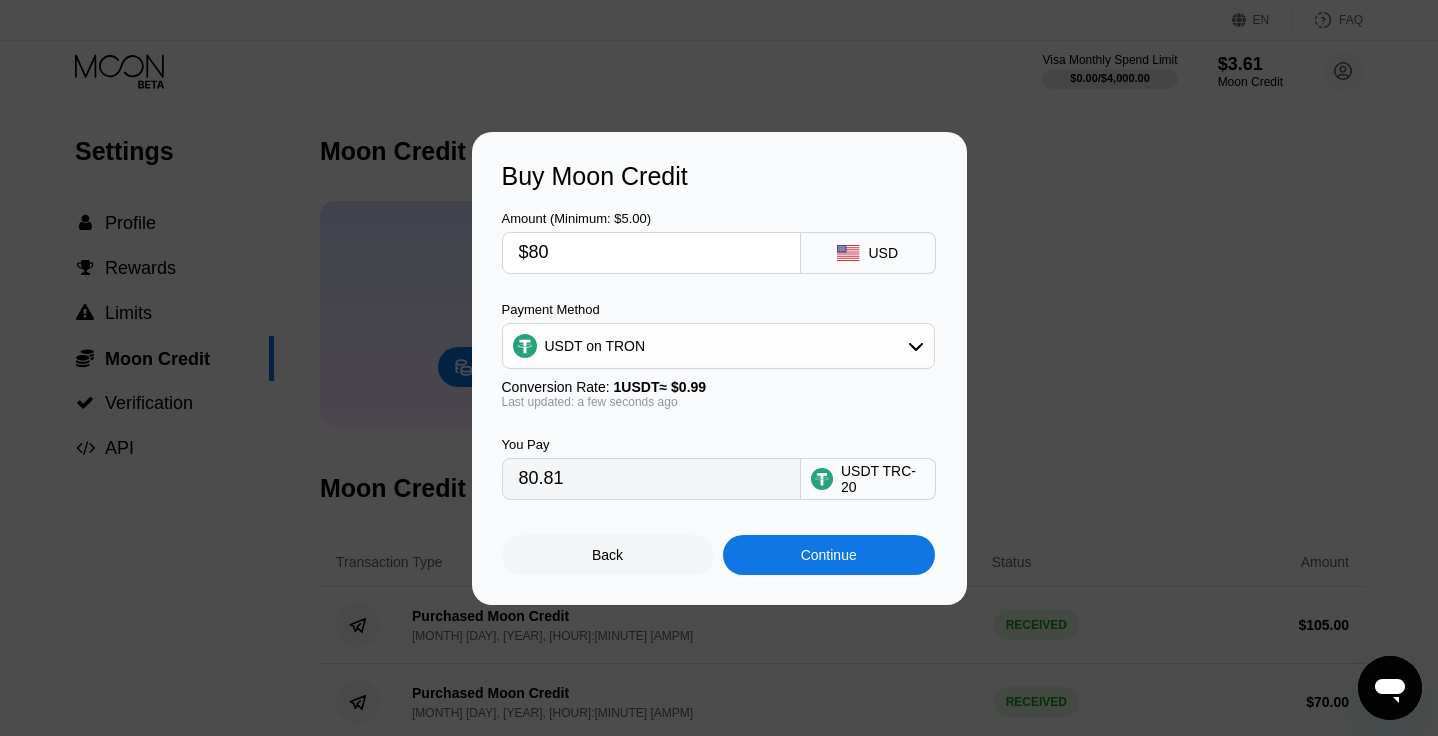 click on "You Pay 80.81 USDT TRC-20" at bounding box center [719, 454] 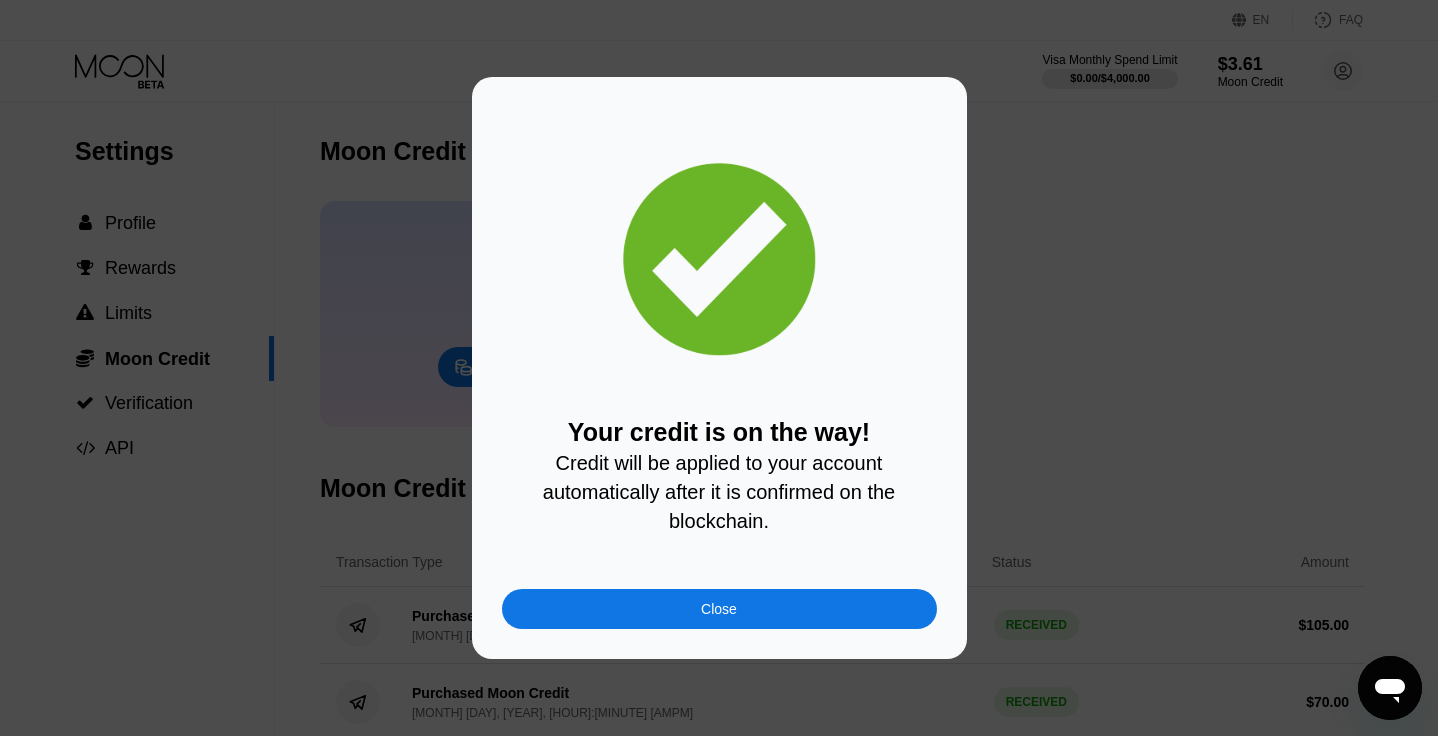 click on "Close" at bounding box center (719, 609) 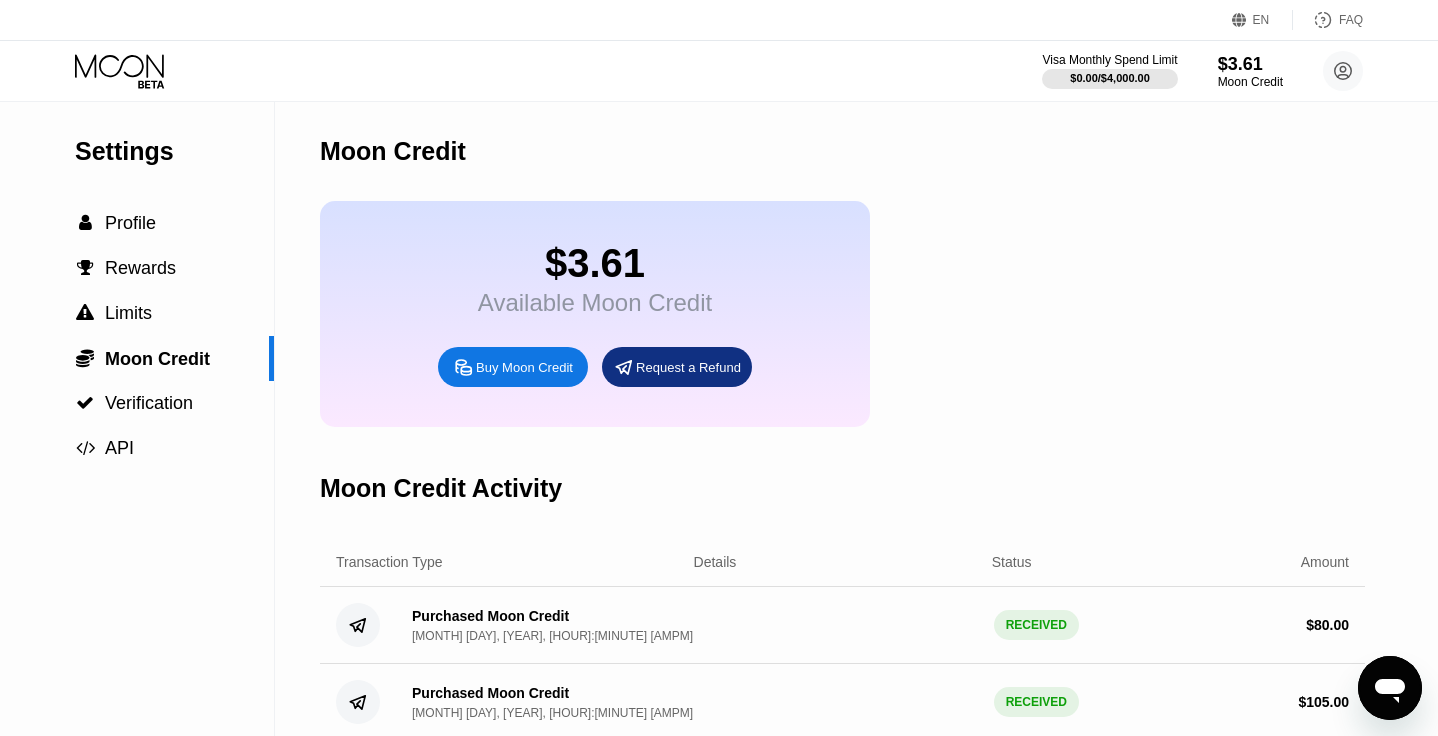 click 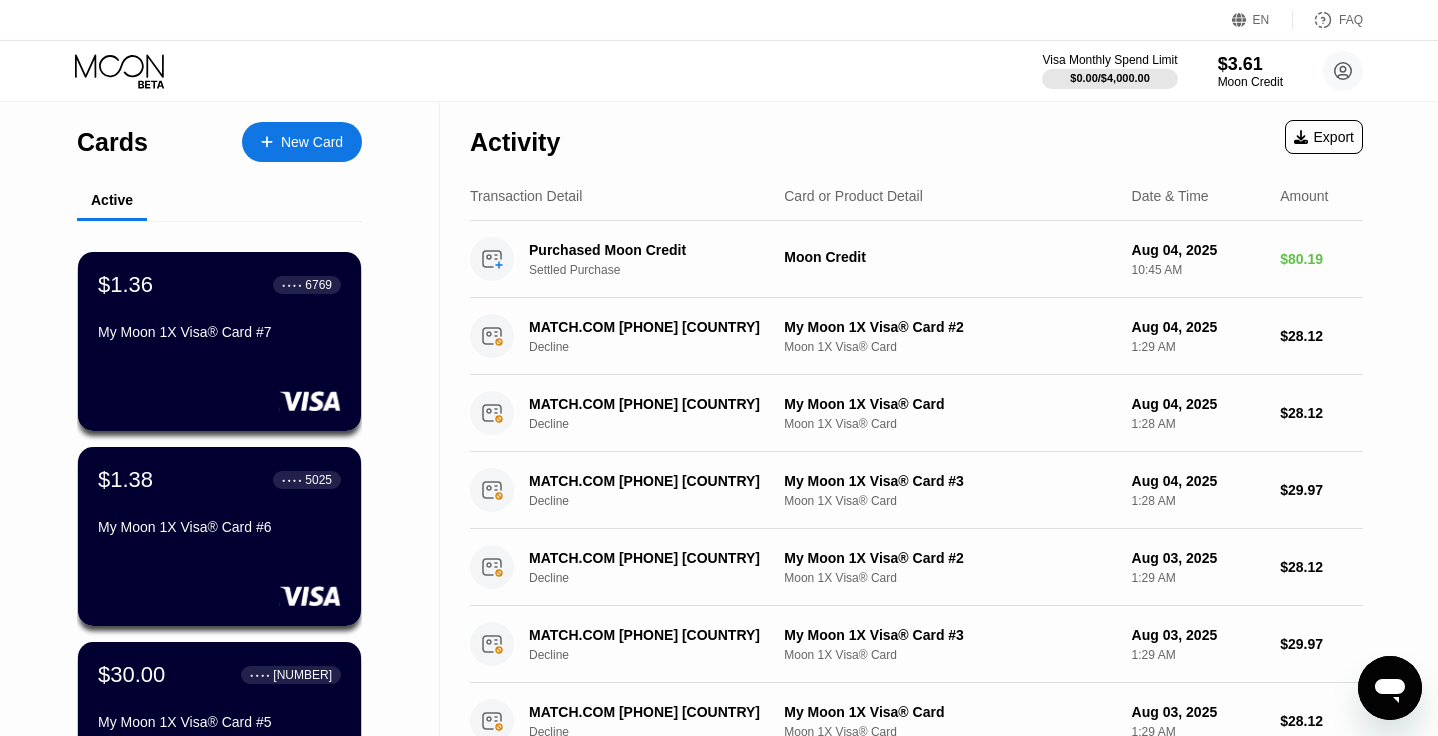 click 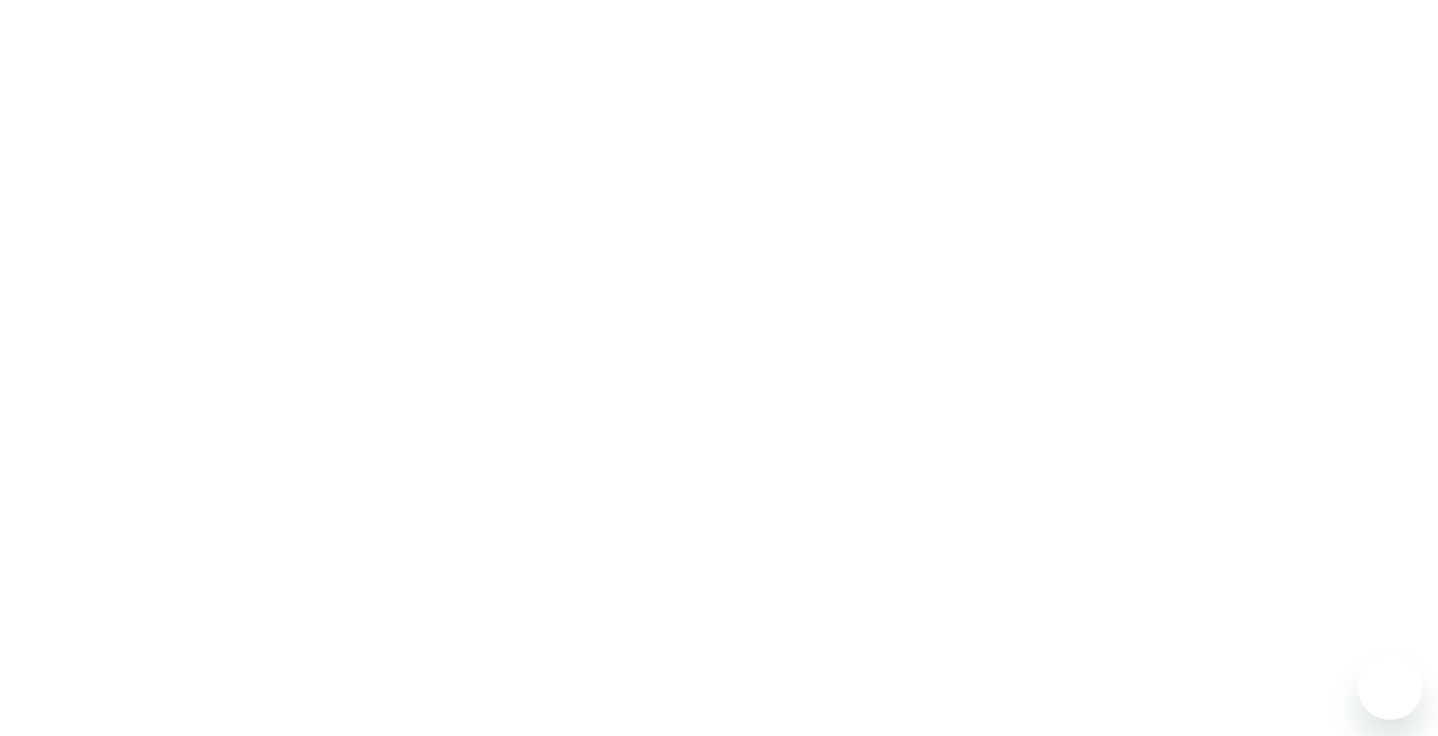 scroll, scrollTop: 0, scrollLeft: 0, axis: both 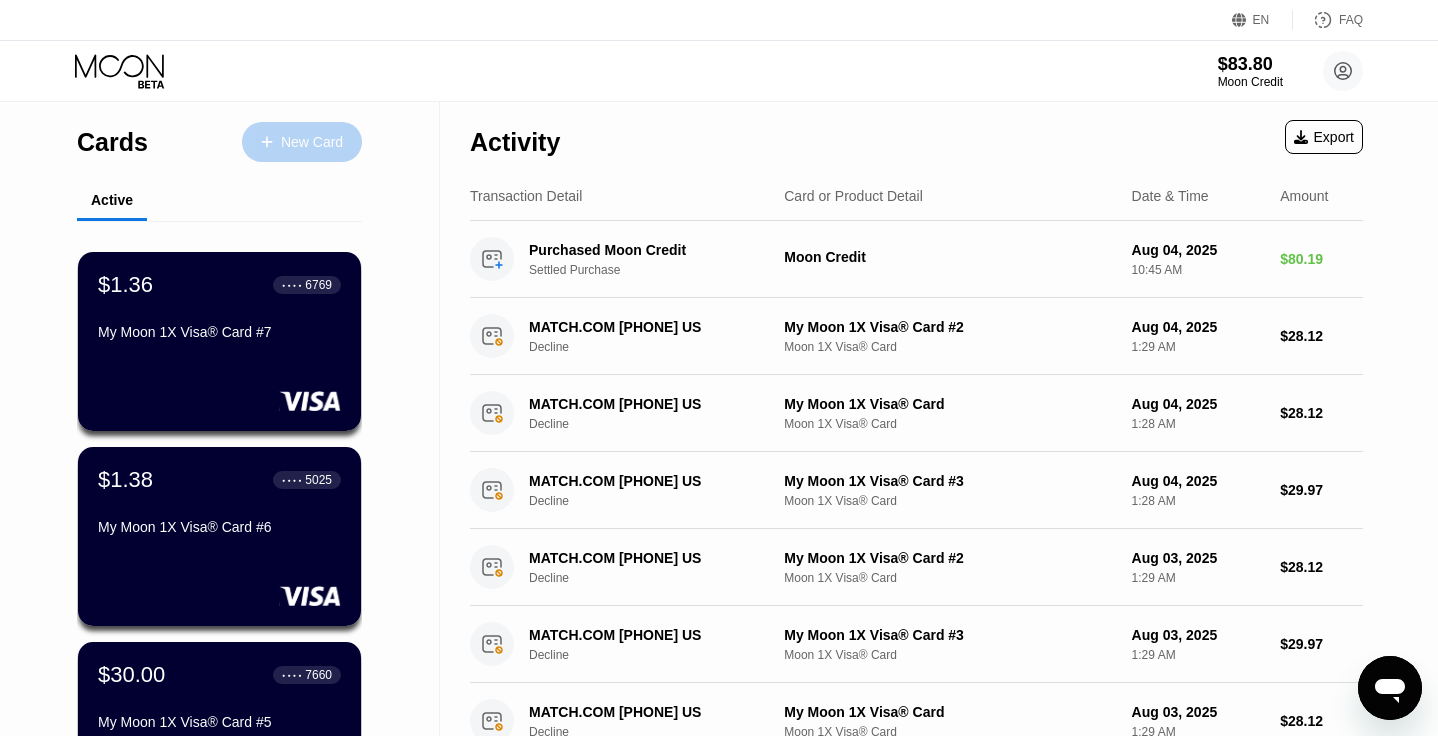 click on "New Card" at bounding box center [312, 142] 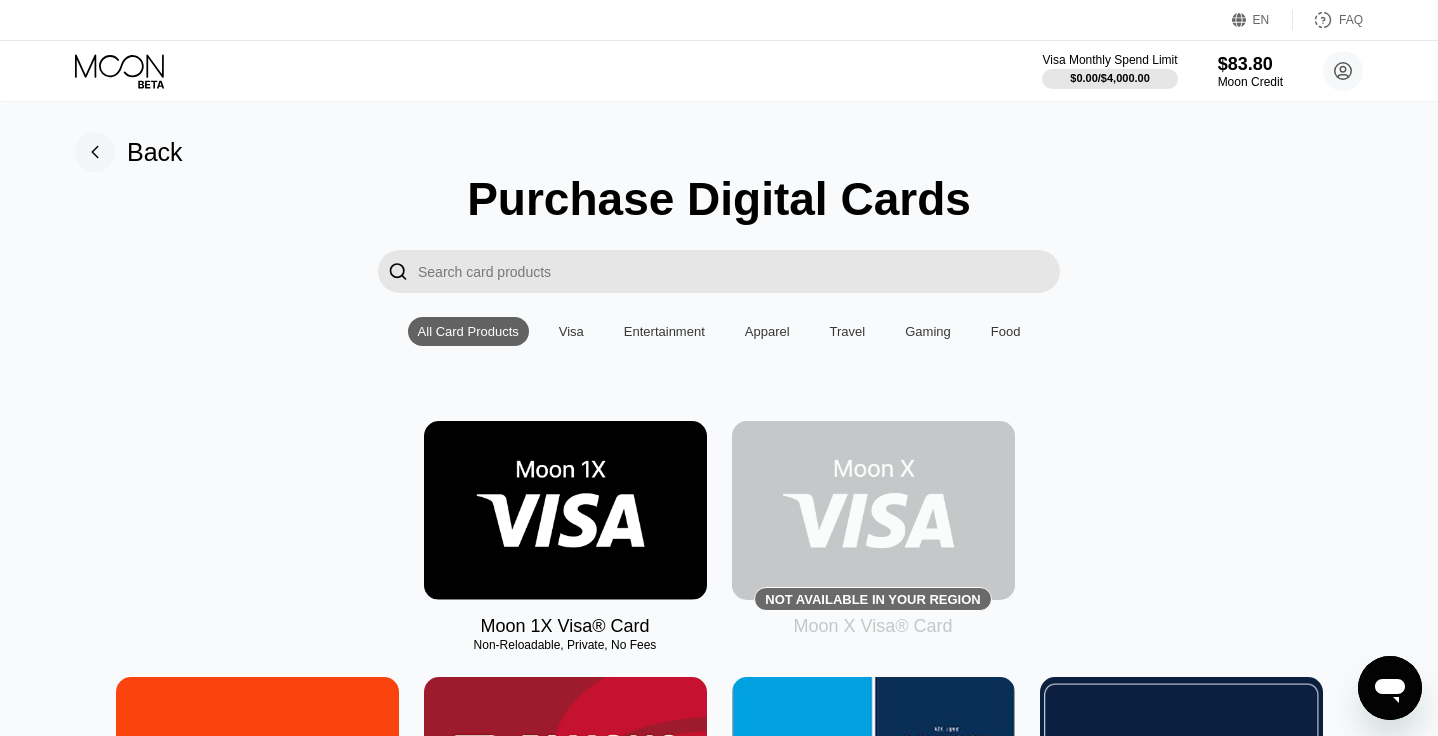 click at bounding box center [565, 510] 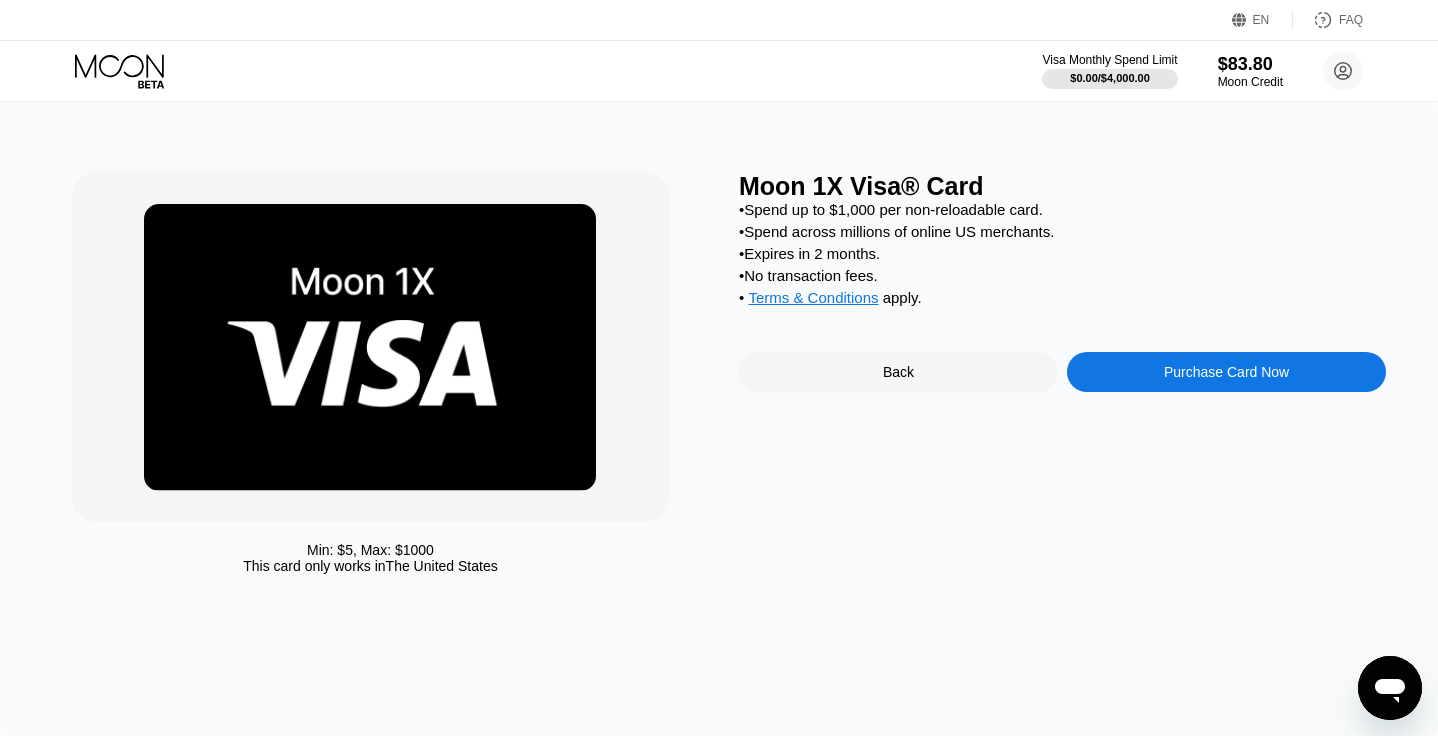 click on "Purchase Card Now" at bounding box center (1226, 372) 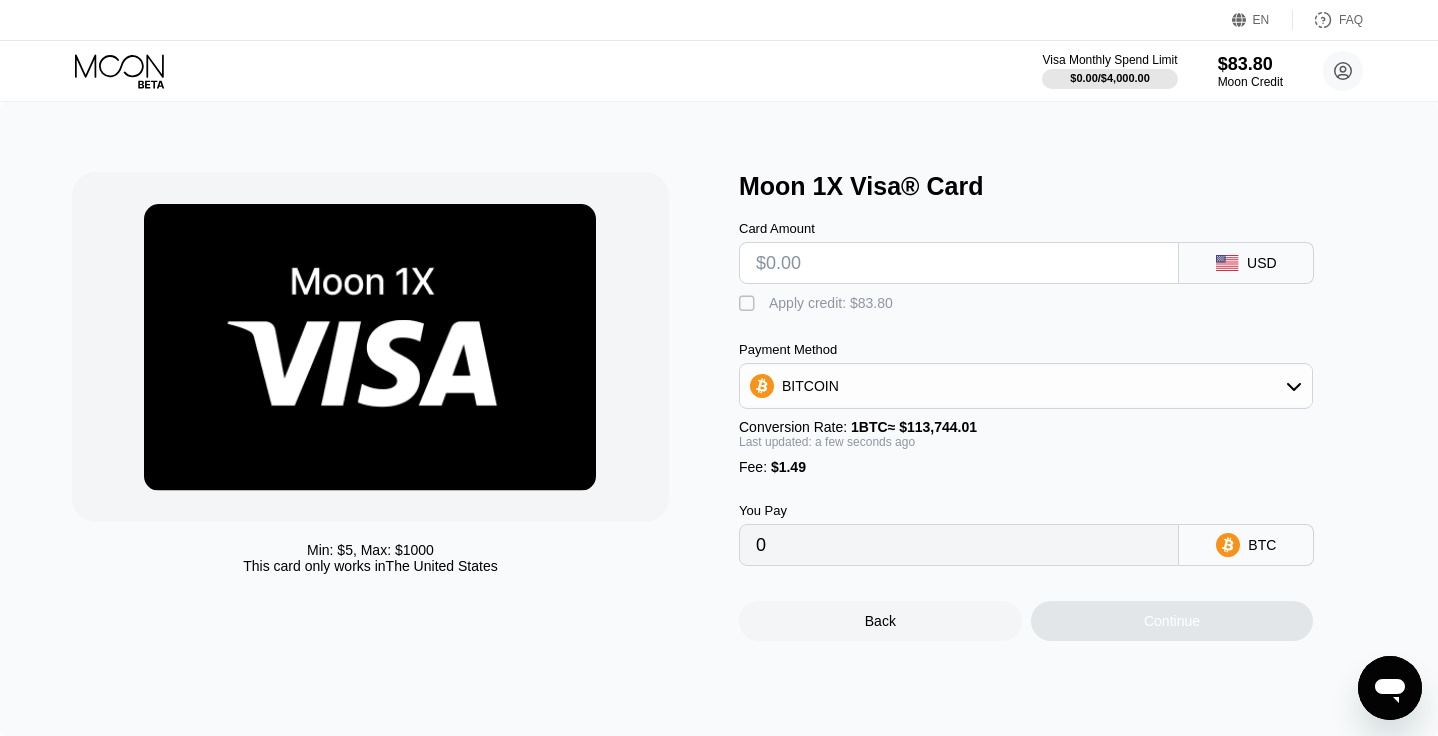 click at bounding box center (959, 263) 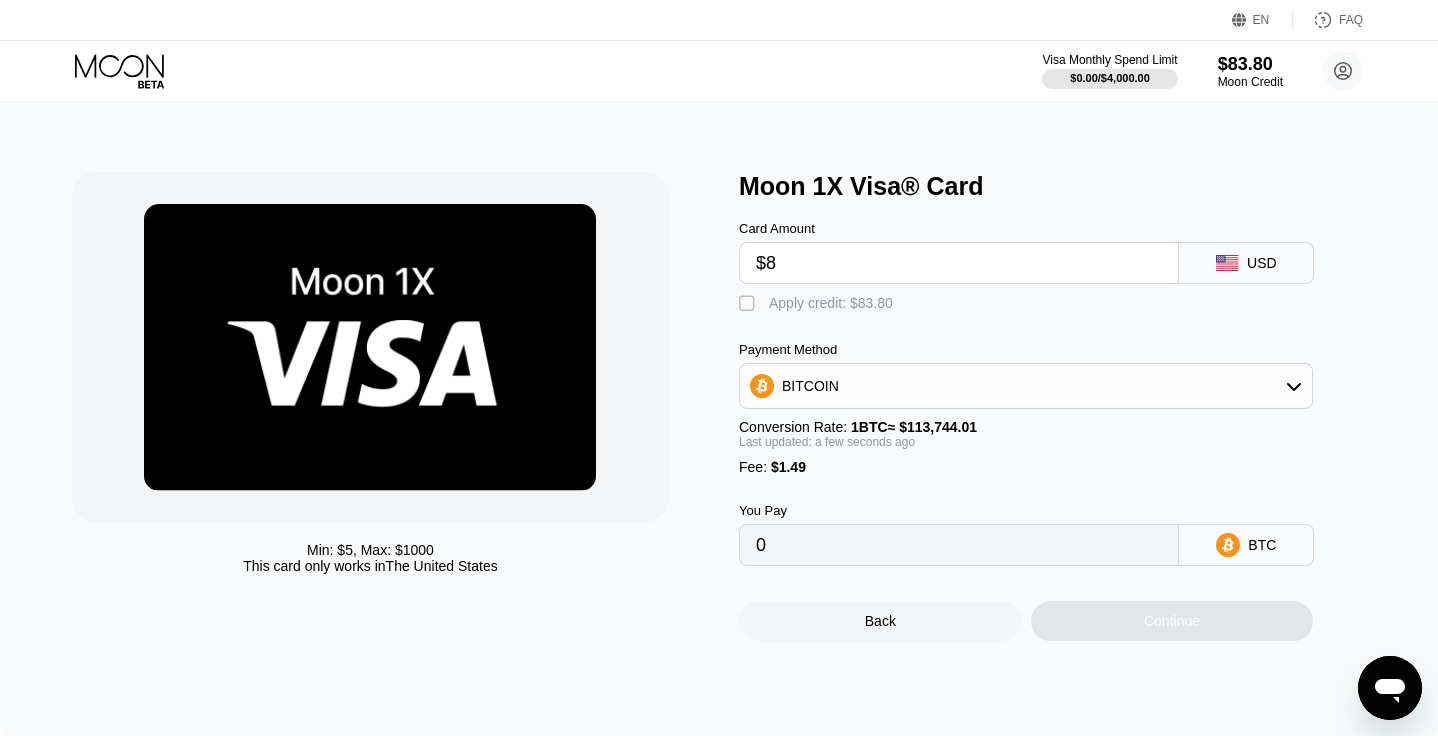 type on "0.00008344" 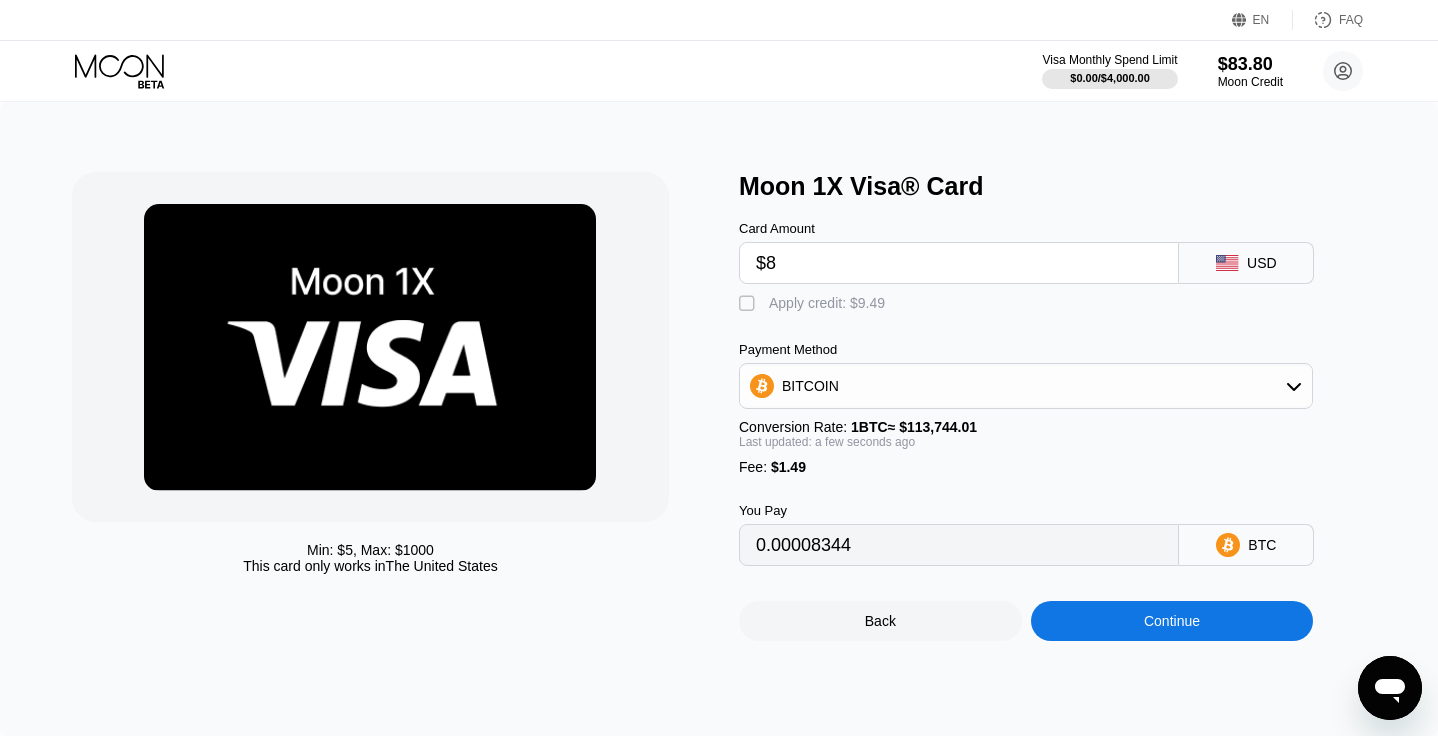 type on "$80" 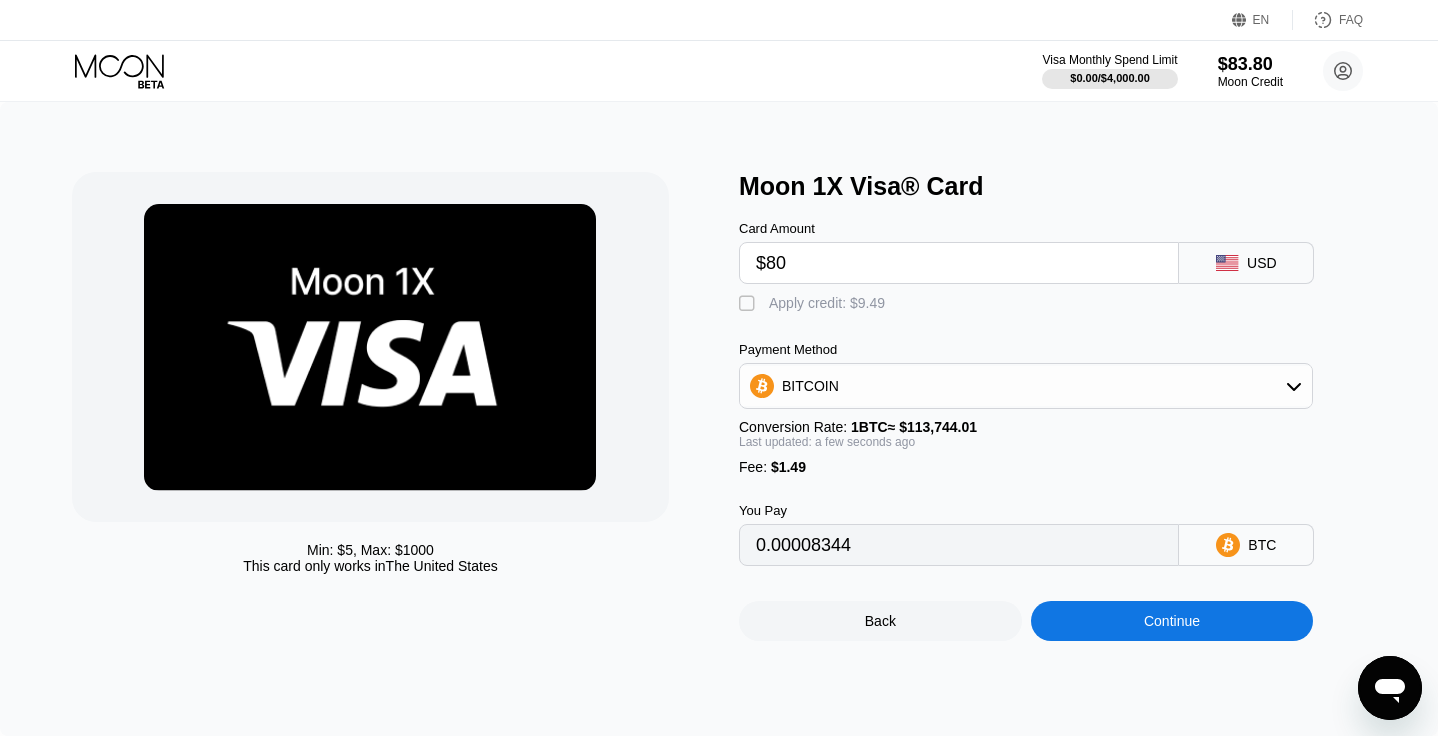 type on "0.00071644" 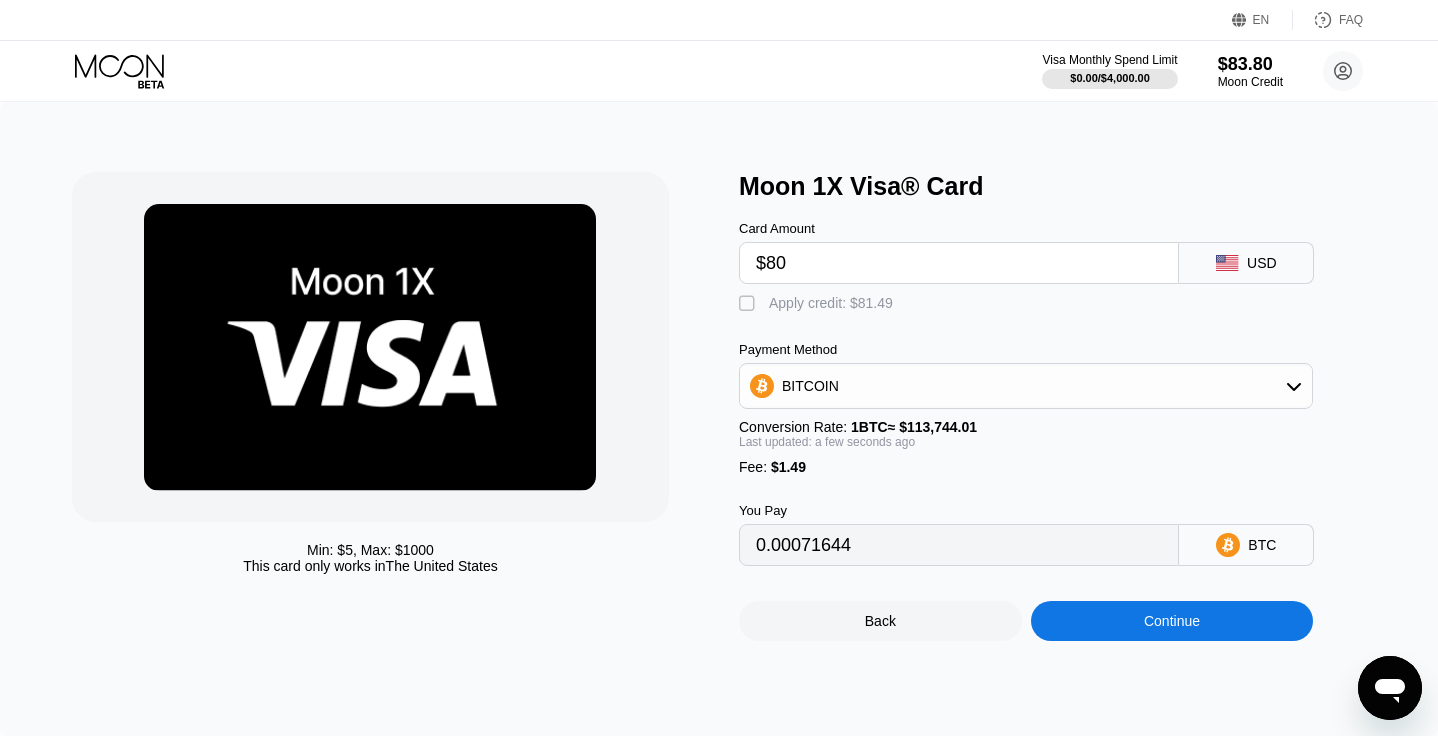 type on "$80" 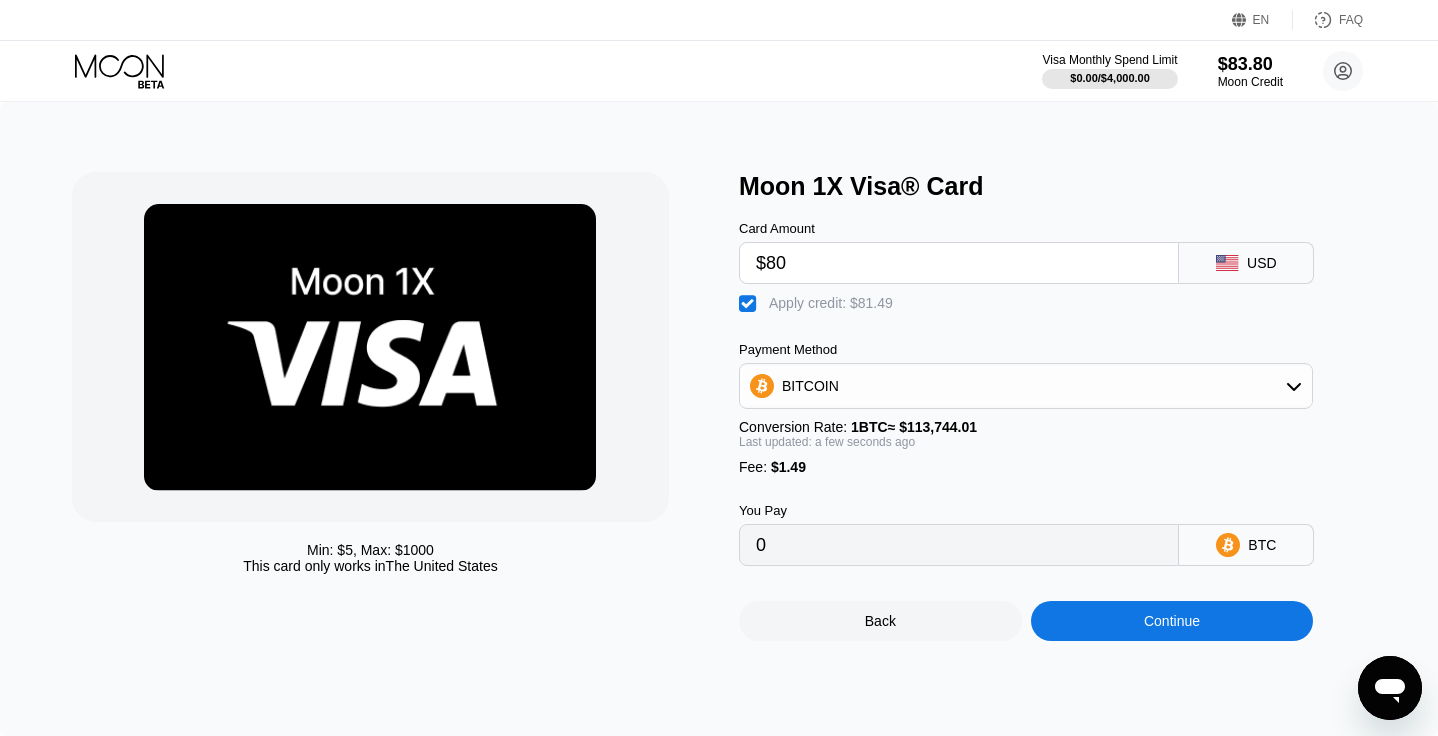 click on "BITCOIN" at bounding box center (1026, 386) 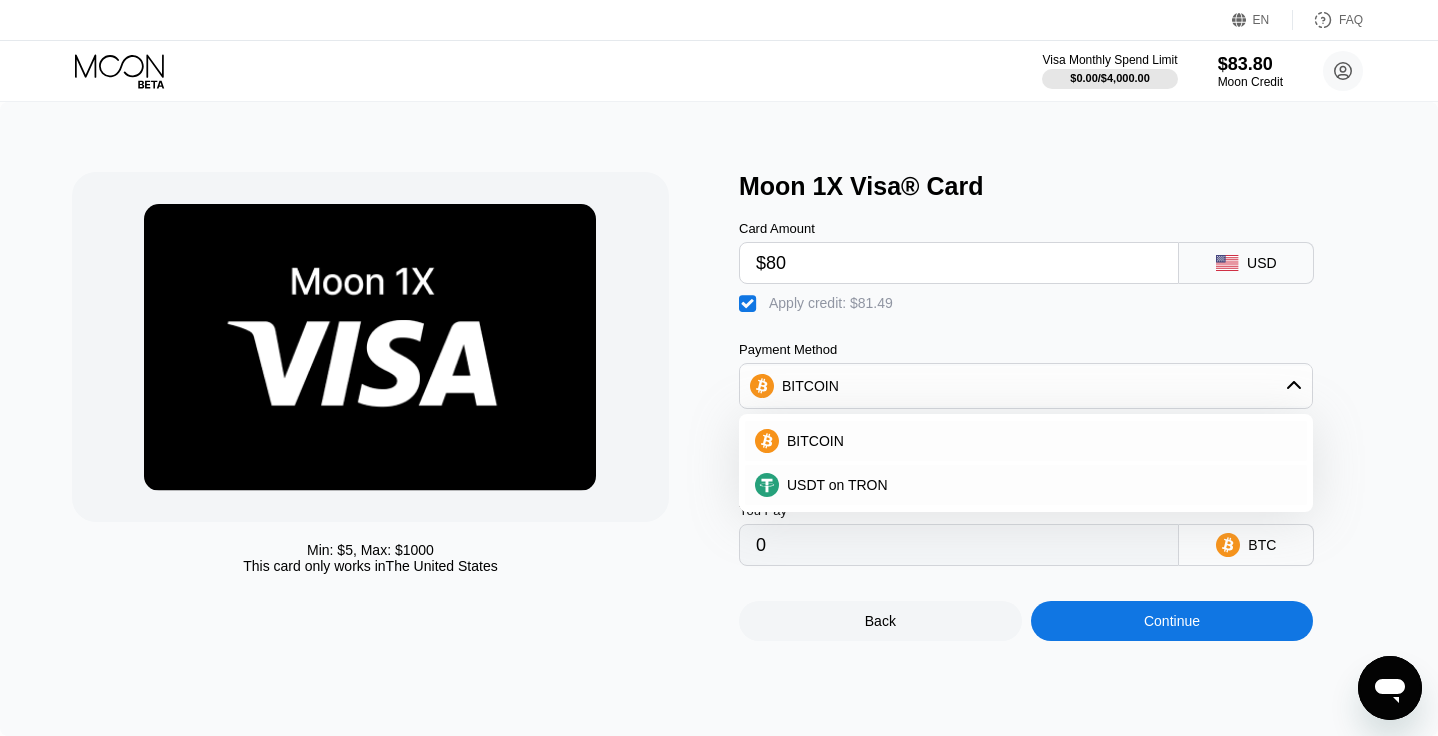 click on "Card Amount $80 USD  Apply credit: $81.49 Payment Method BITCOIN BITCOIN USDT on TRON Conversion Rate:   1  BTC  ≈   $113,744.01 Last updated:   a few seconds ago Fee :   $1.49 You Pay 0 BTC" at bounding box center (1059, 383) 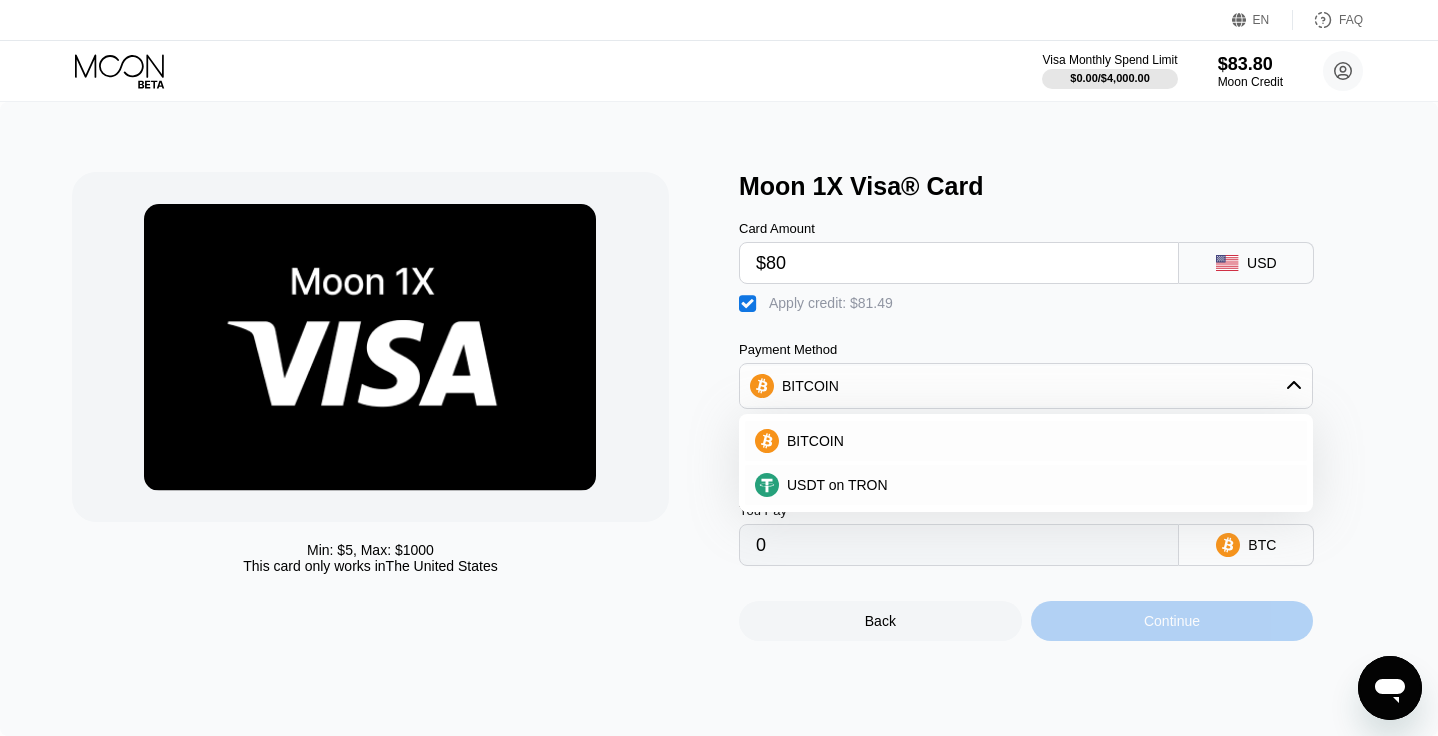 click on "Continue" at bounding box center [1172, 621] 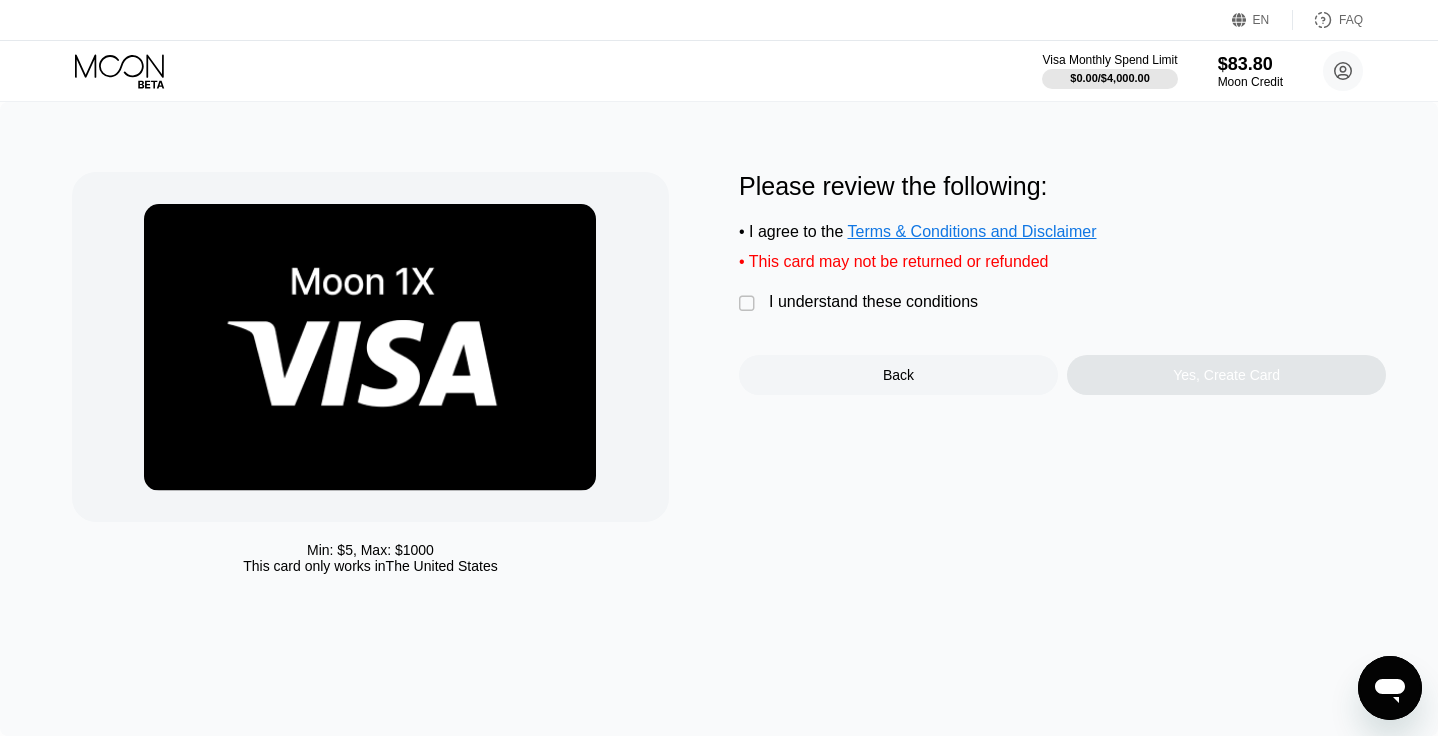 click on "" at bounding box center (749, 304) 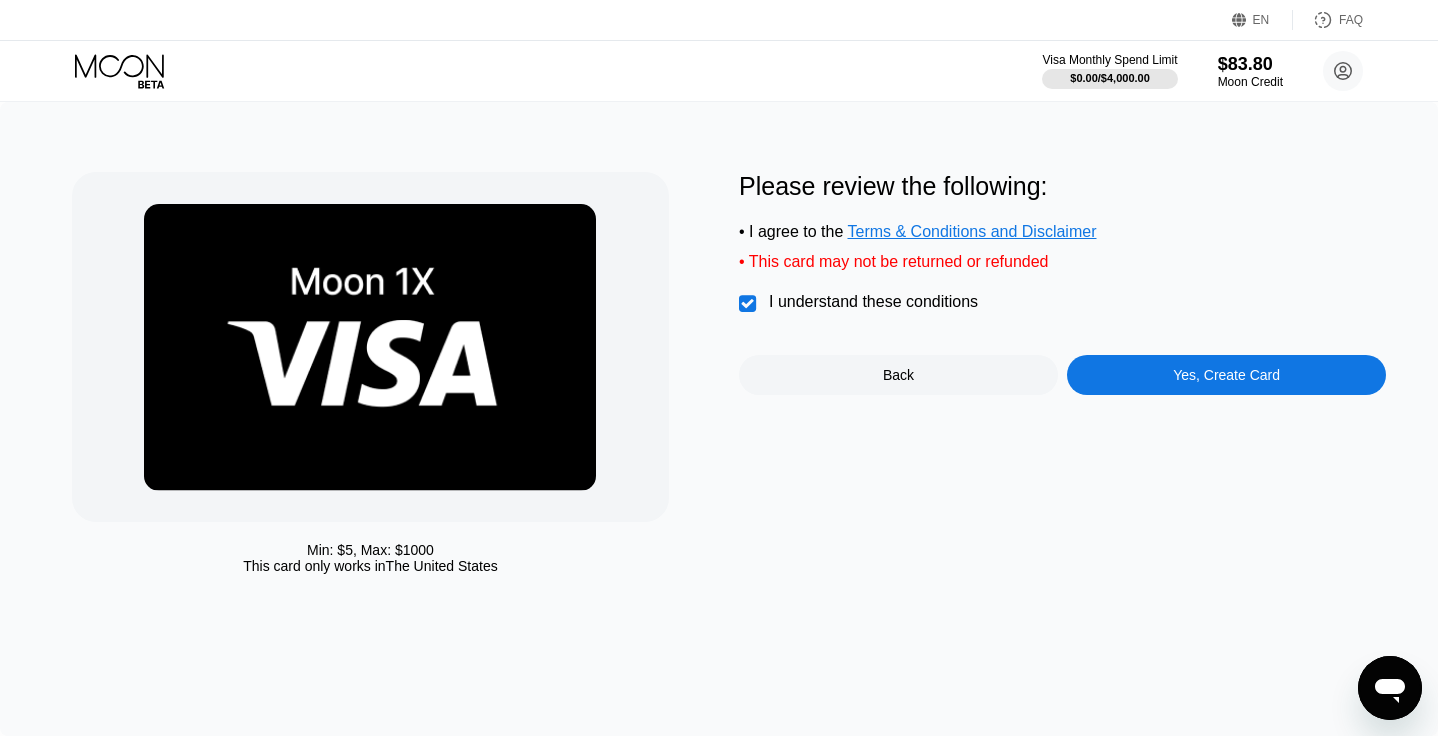 click on "Yes, Create Card" at bounding box center [1226, 375] 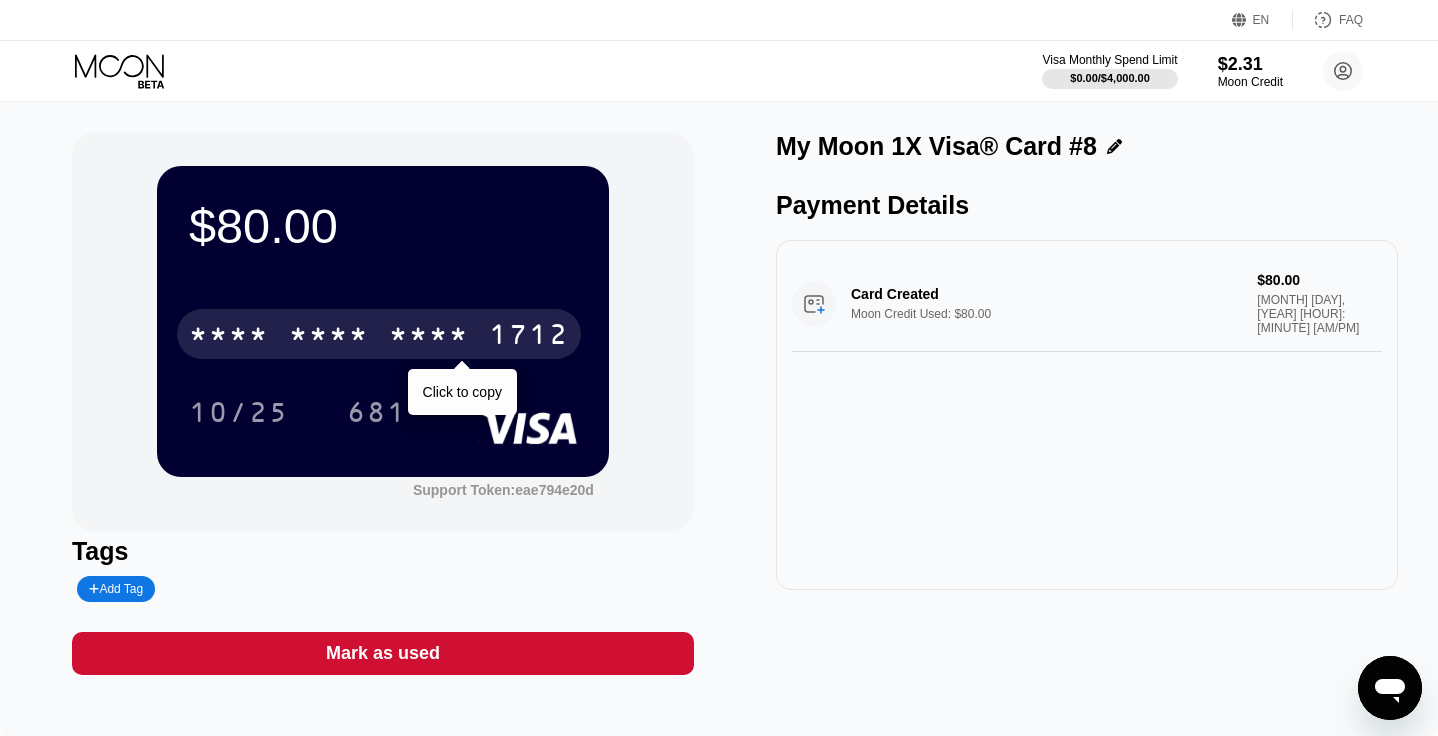 click on "* * * * * * * * * * * * [NUMBER]" at bounding box center (379, 334) 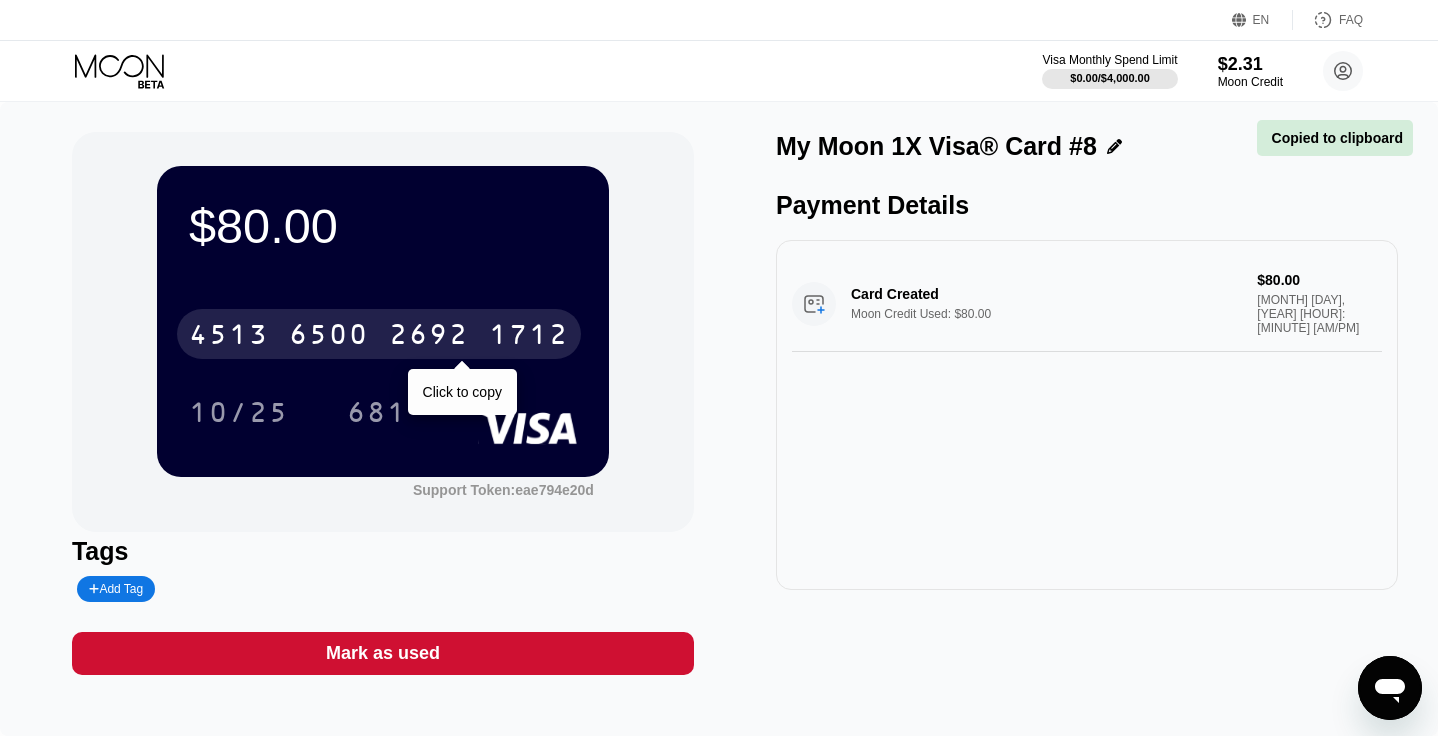 click on "[CARD NUMBER]" at bounding box center (379, 334) 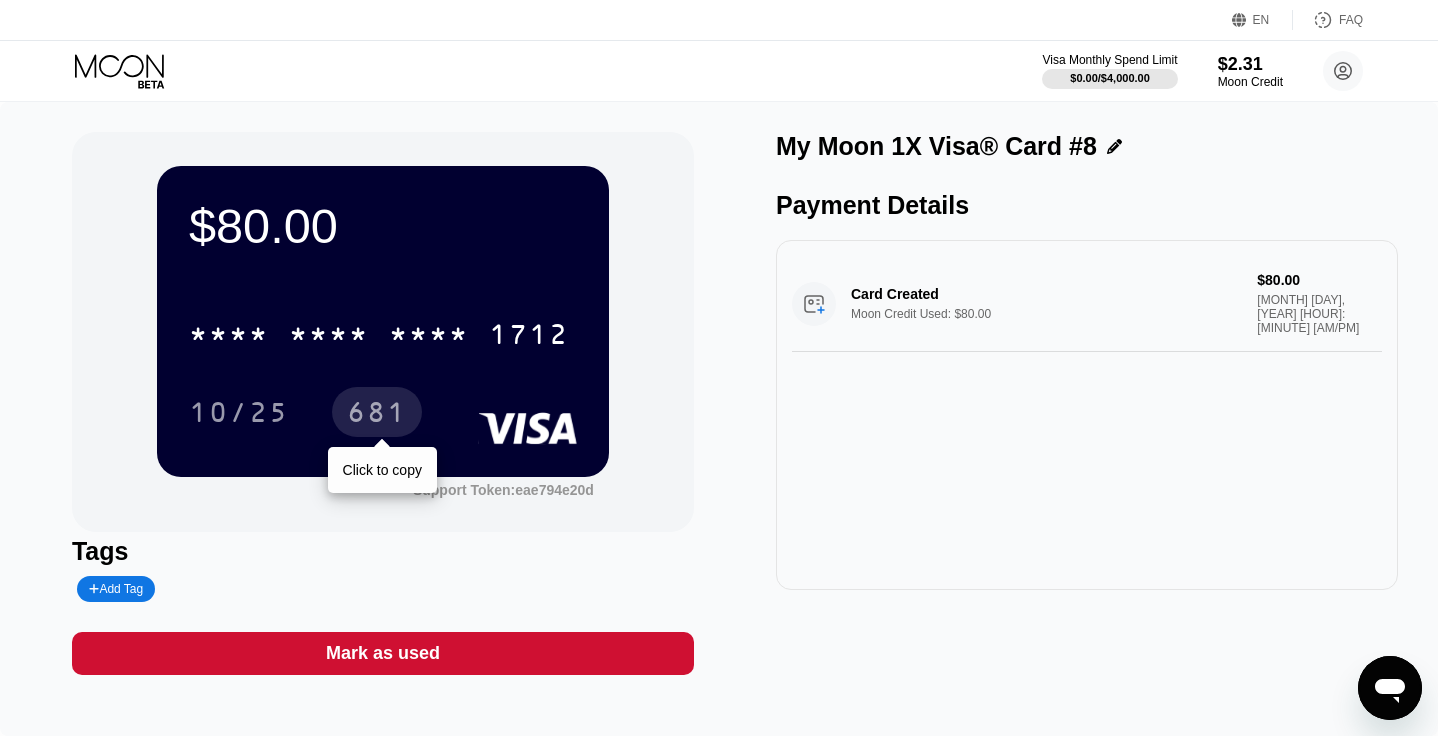 click on "681" at bounding box center [377, 412] 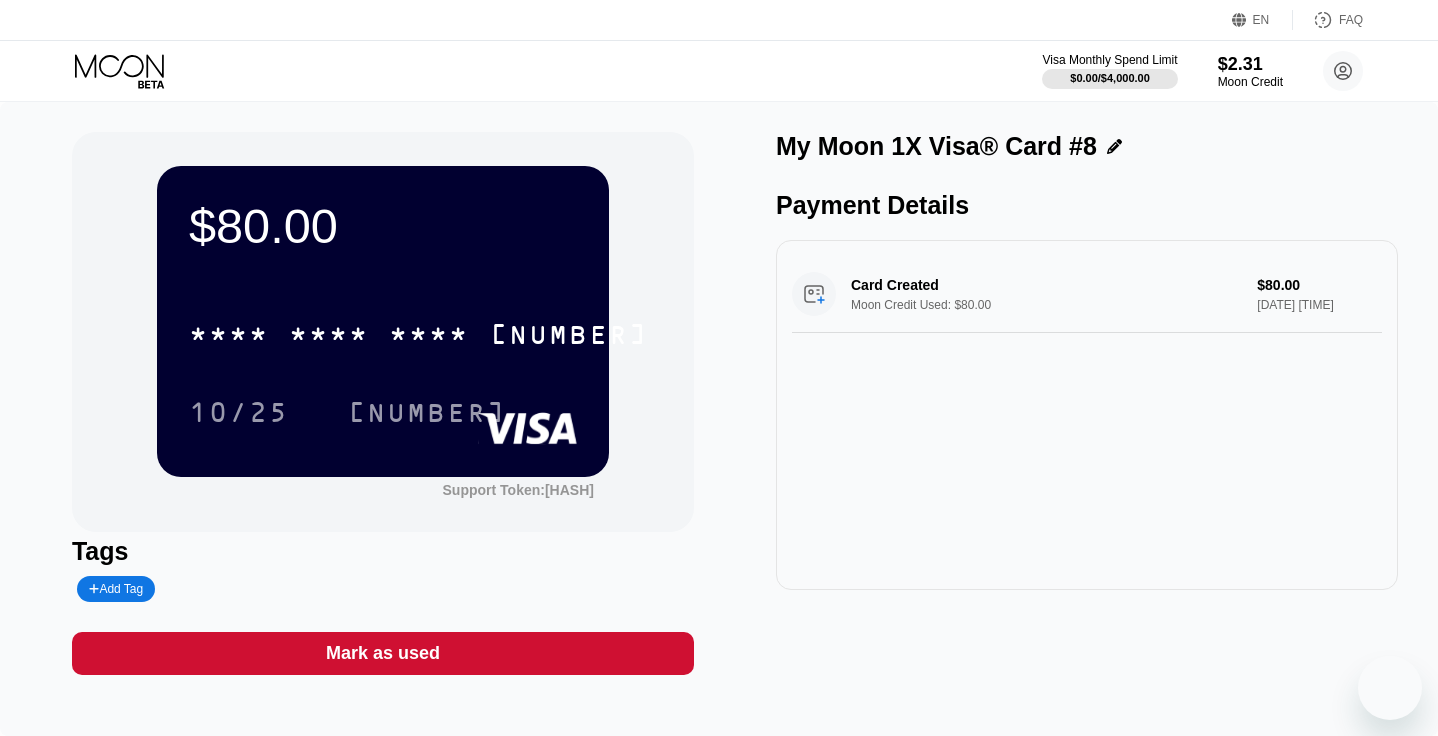 scroll, scrollTop: 0, scrollLeft: 0, axis: both 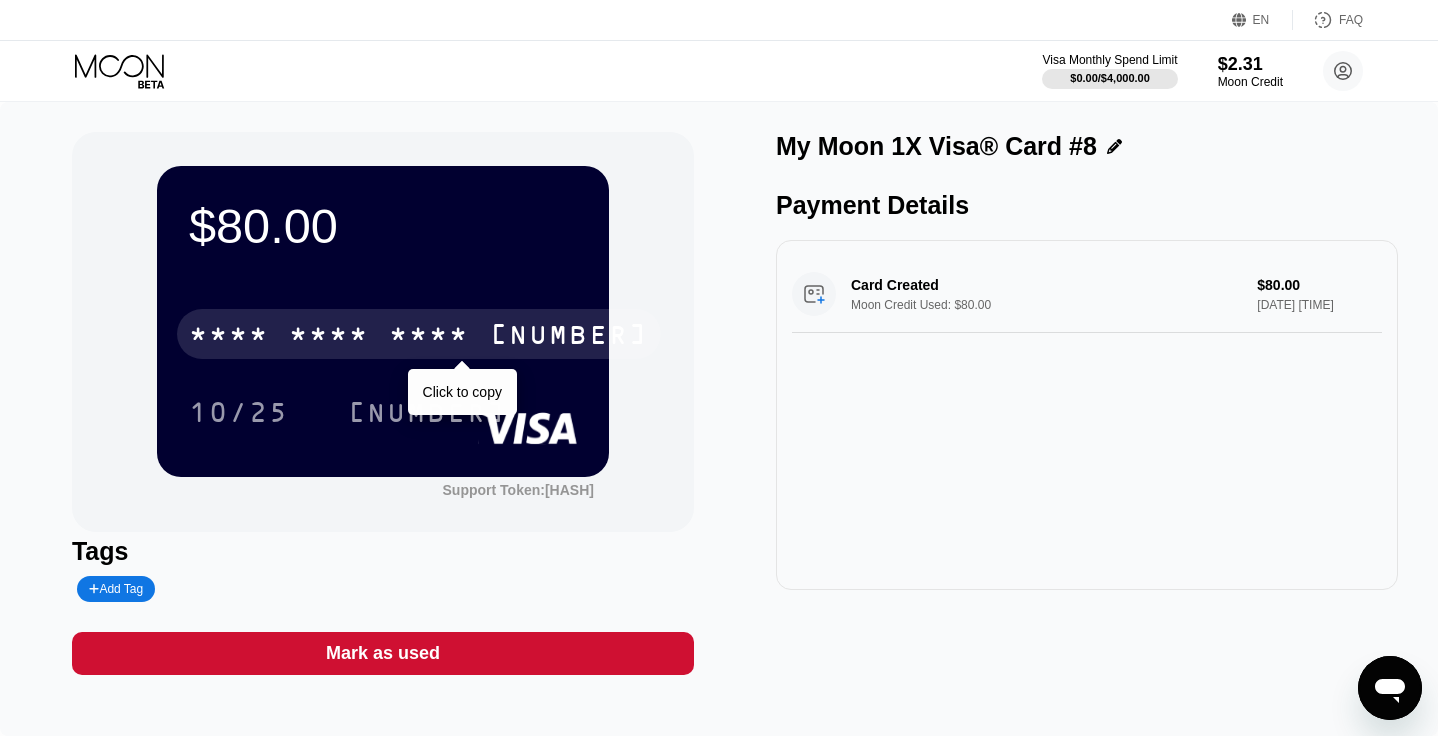 click on "* * * *" at bounding box center (429, 337) 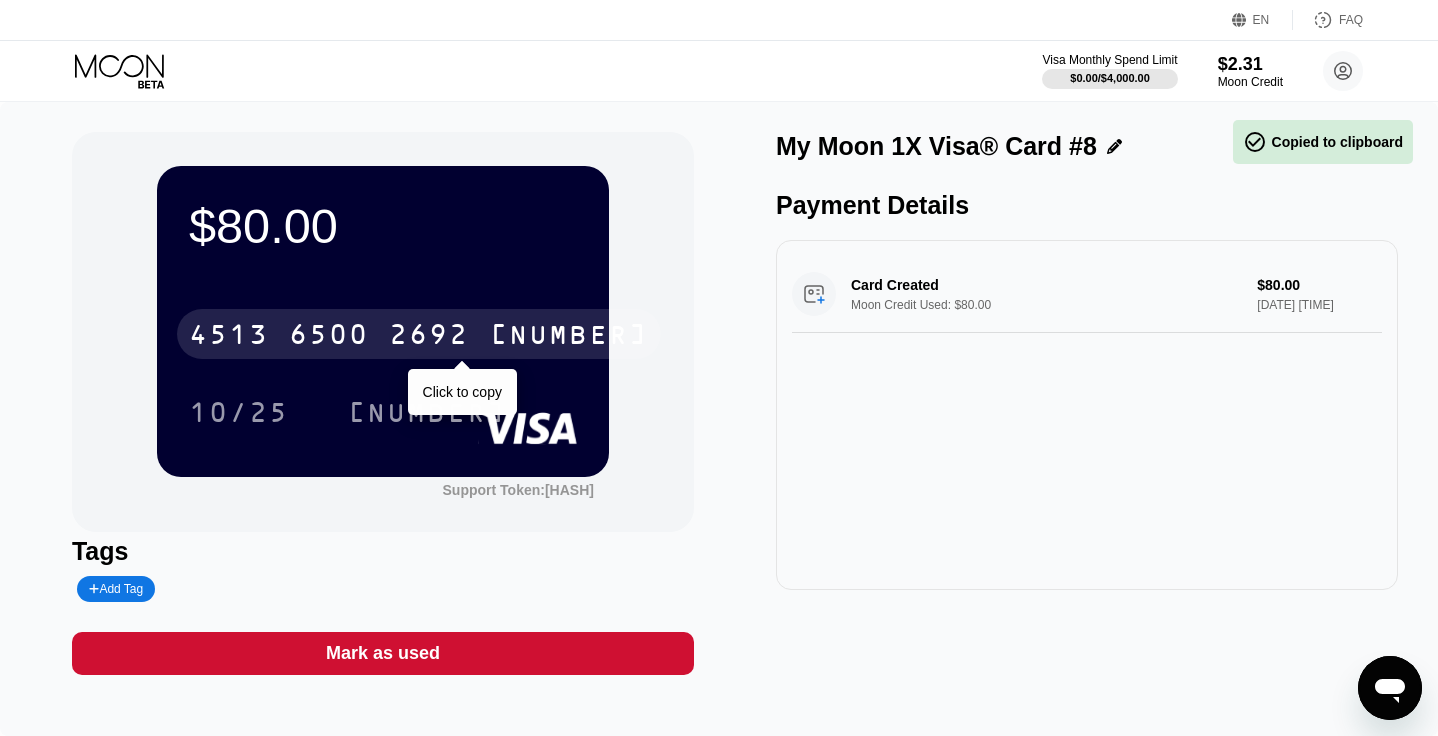 click on "2692" at bounding box center [429, 337] 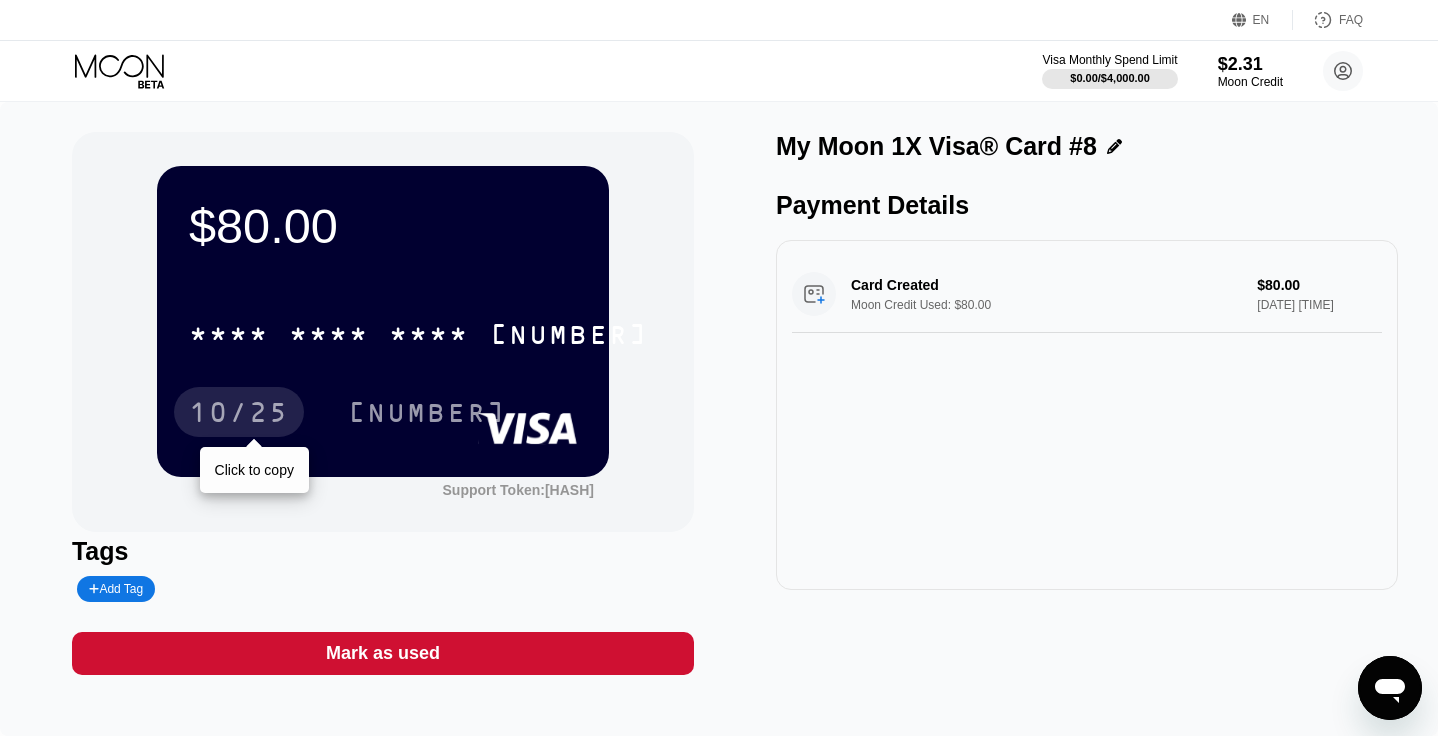 click on "10/25" at bounding box center [239, 415] 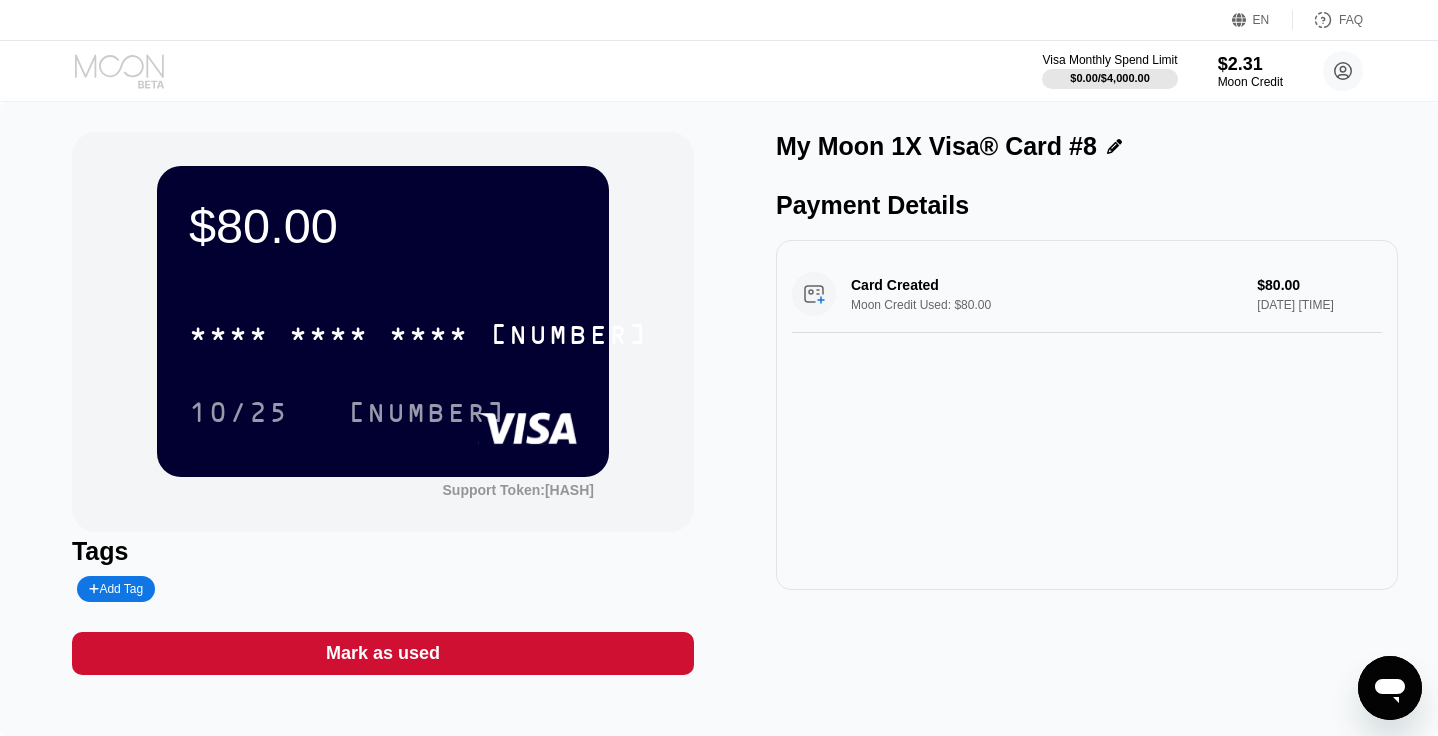 click 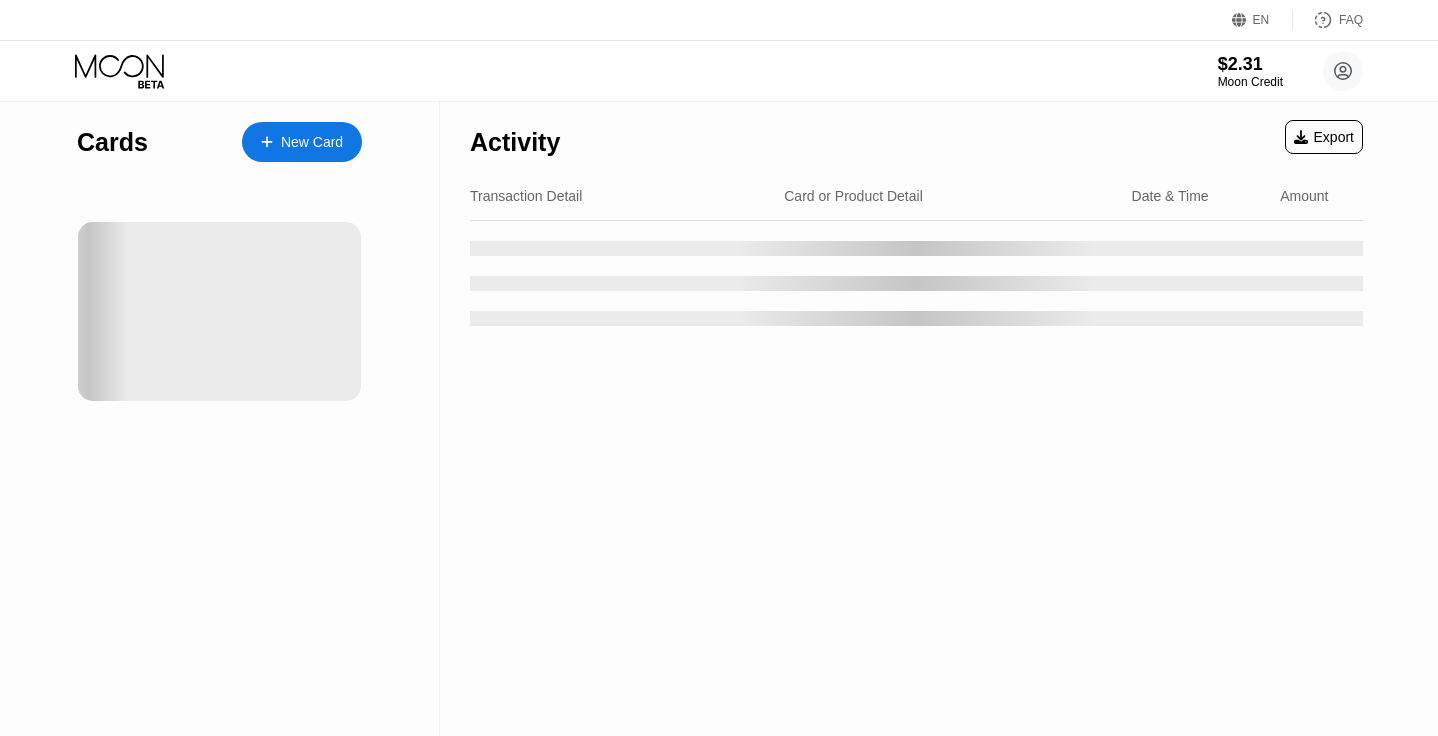 scroll, scrollTop: 0, scrollLeft: 0, axis: both 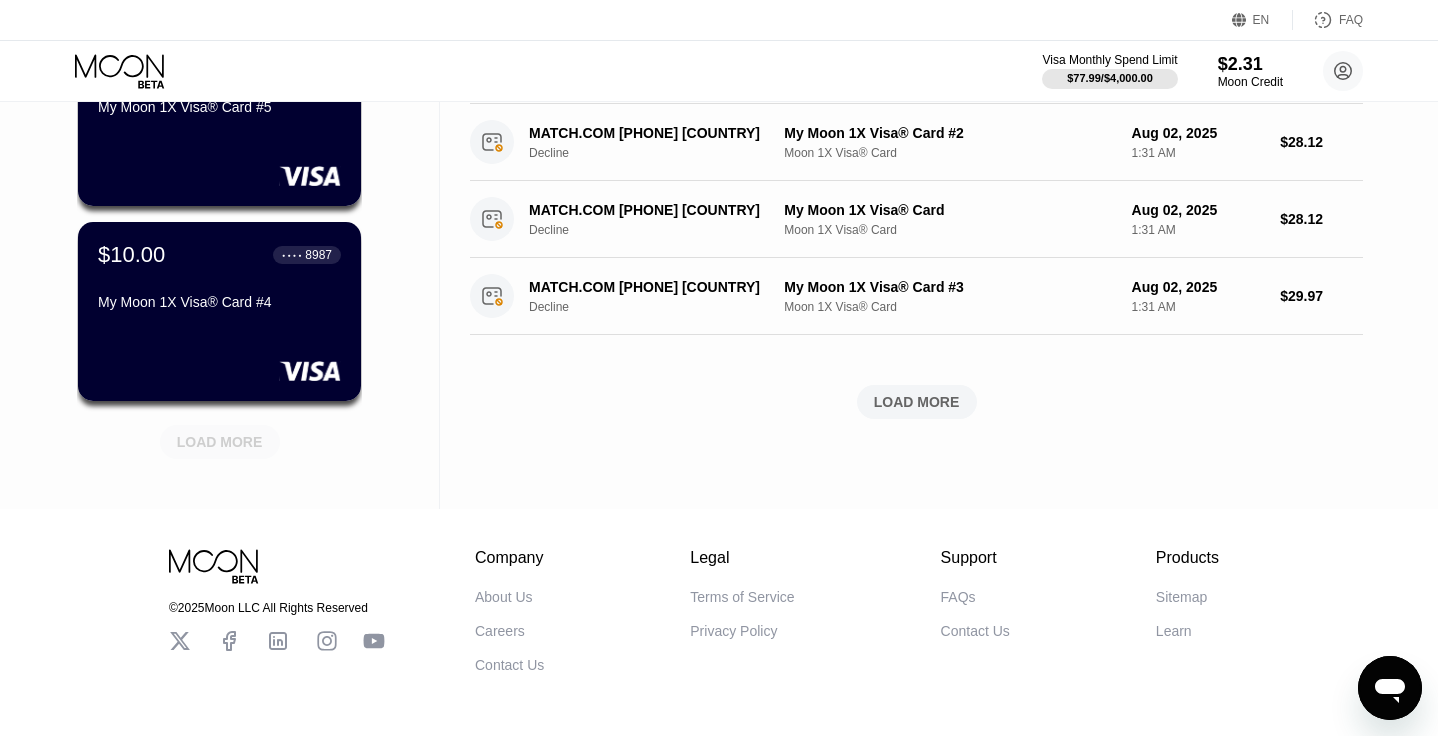 click on "LOAD MORE" at bounding box center (220, 442) 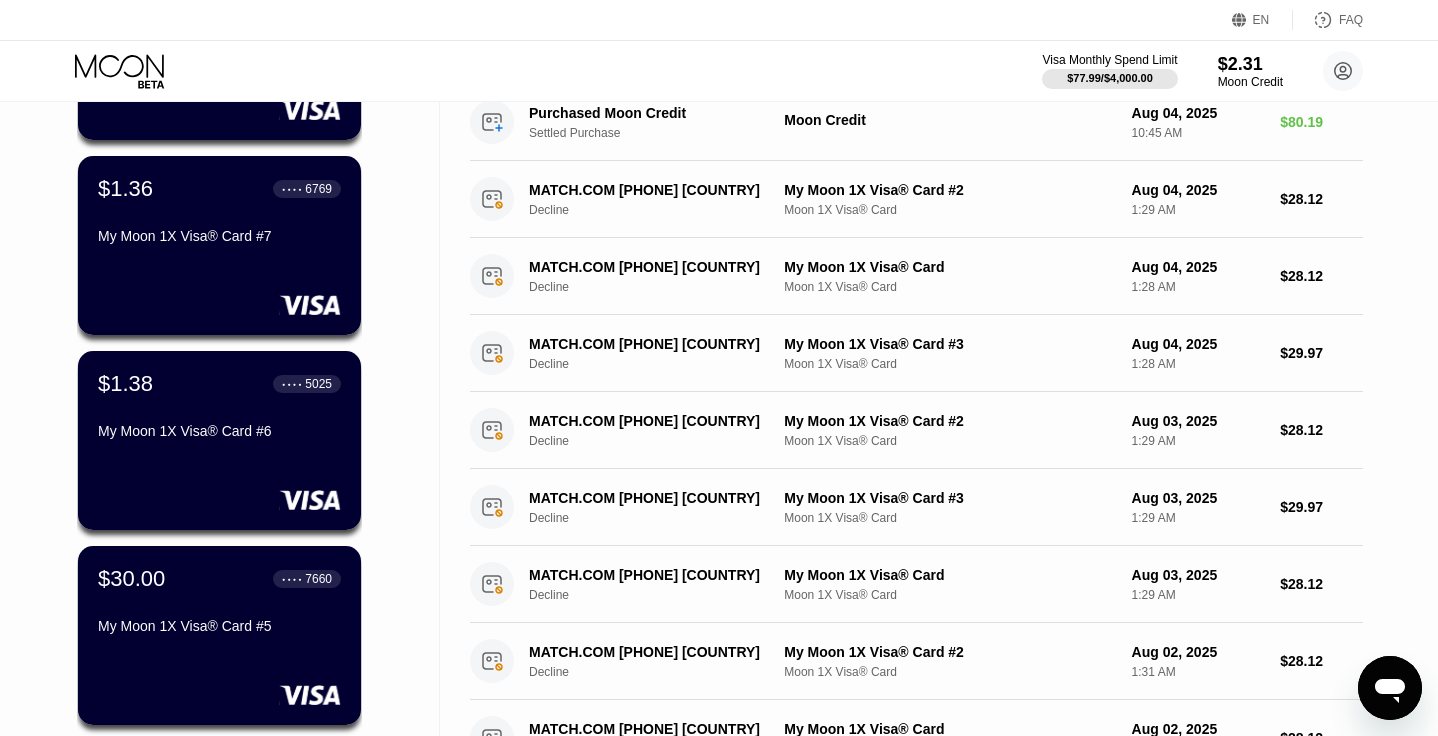 scroll, scrollTop: 0, scrollLeft: 0, axis: both 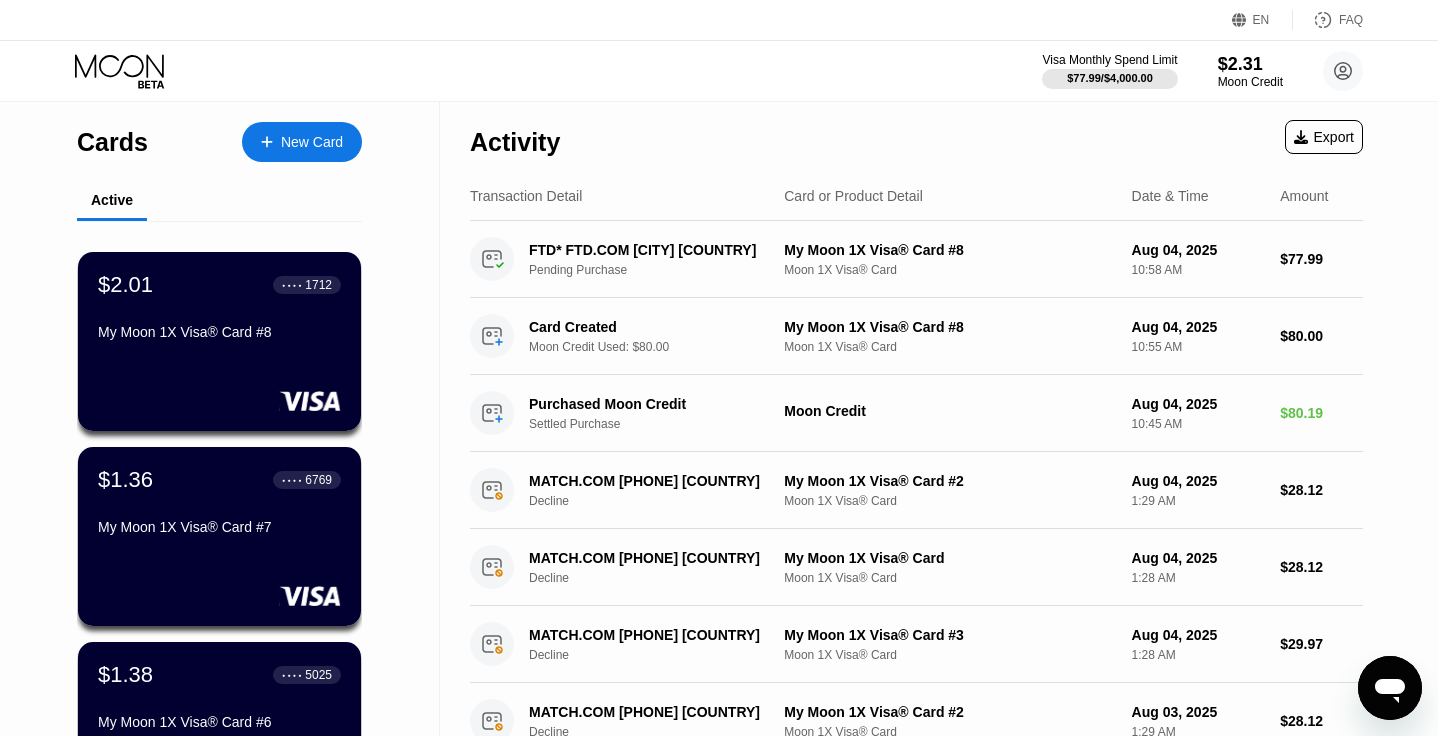 click 